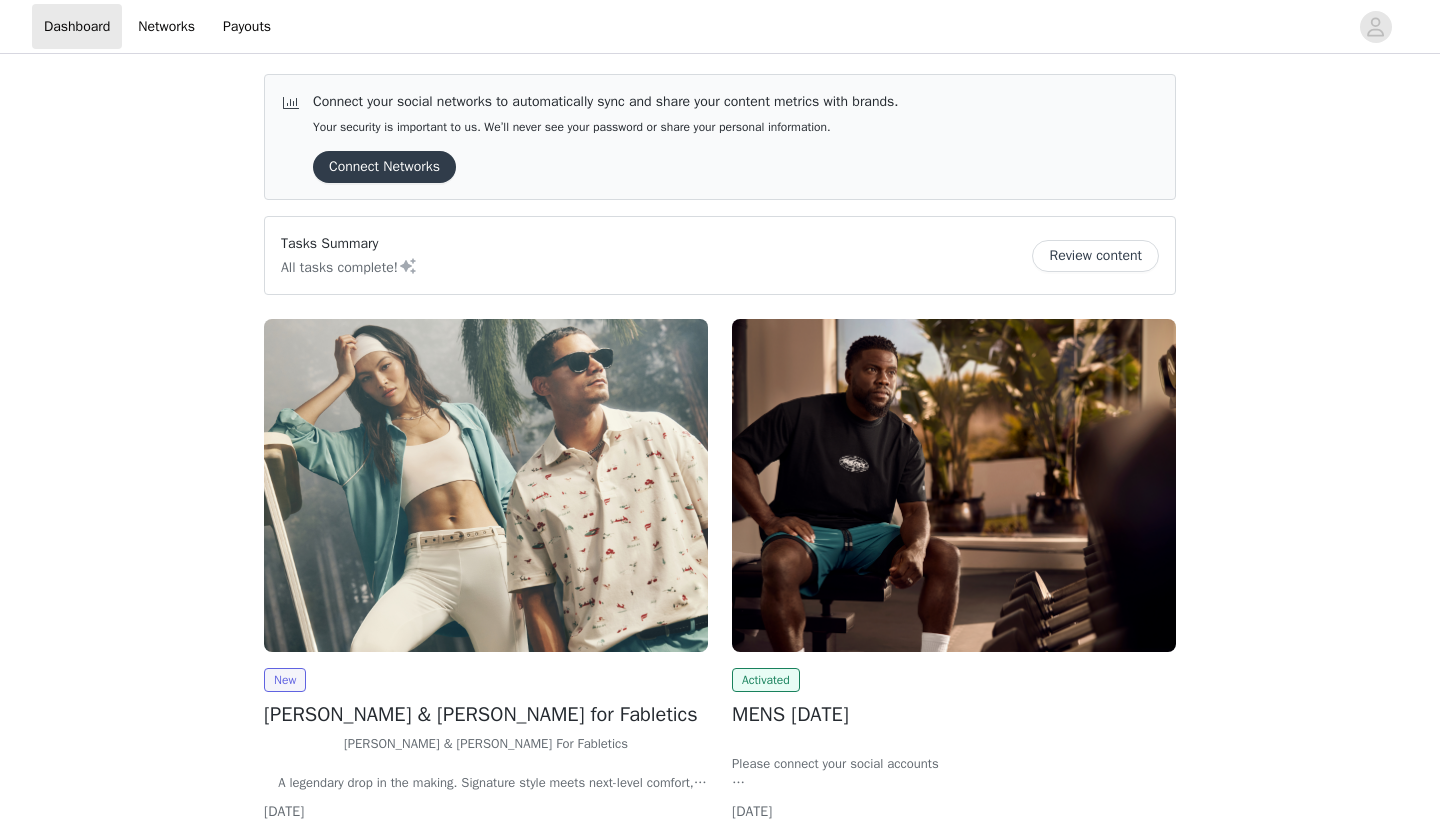 scroll, scrollTop: 0, scrollLeft: 0, axis: both 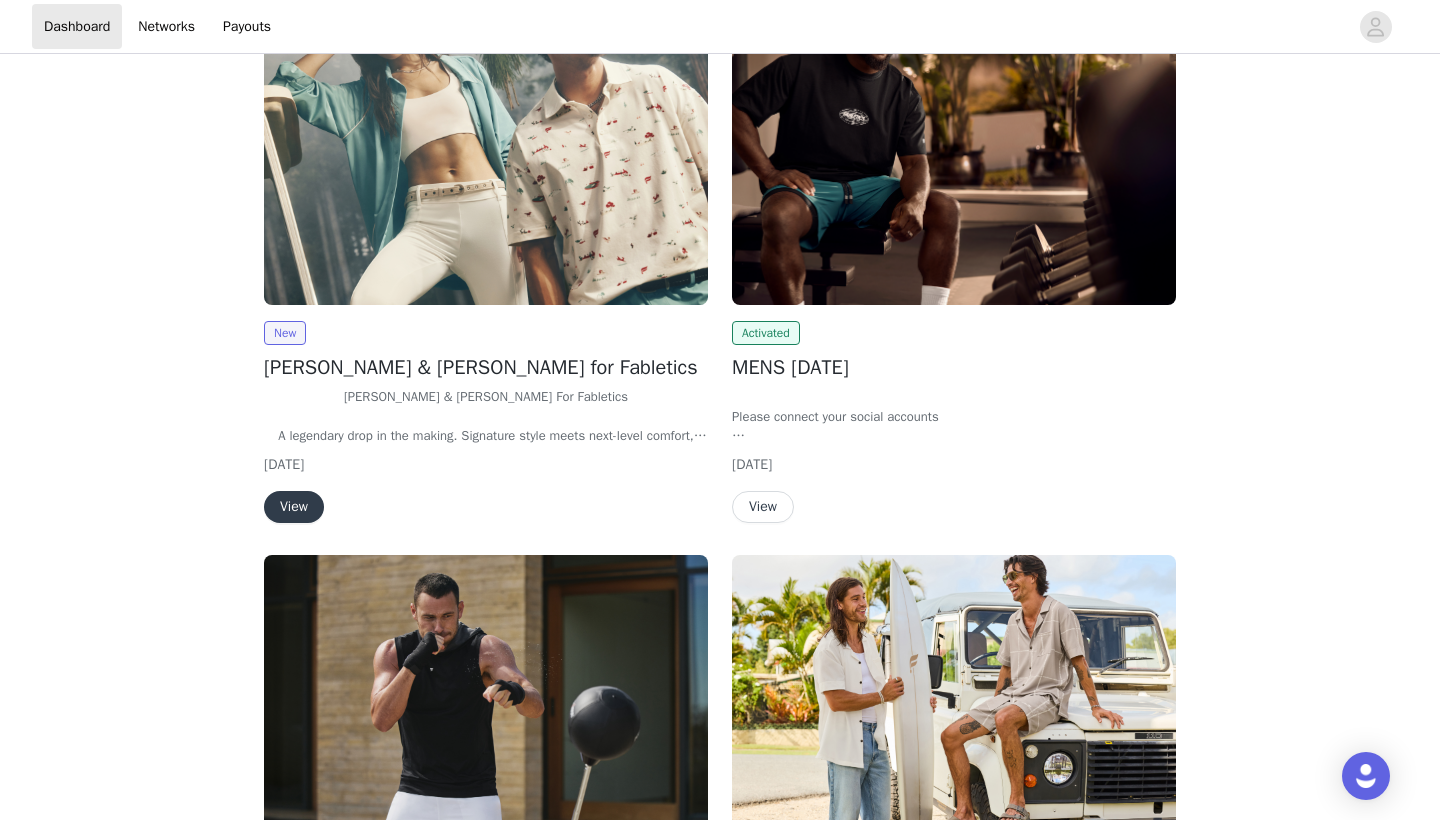 click on "View" at bounding box center [294, 507] 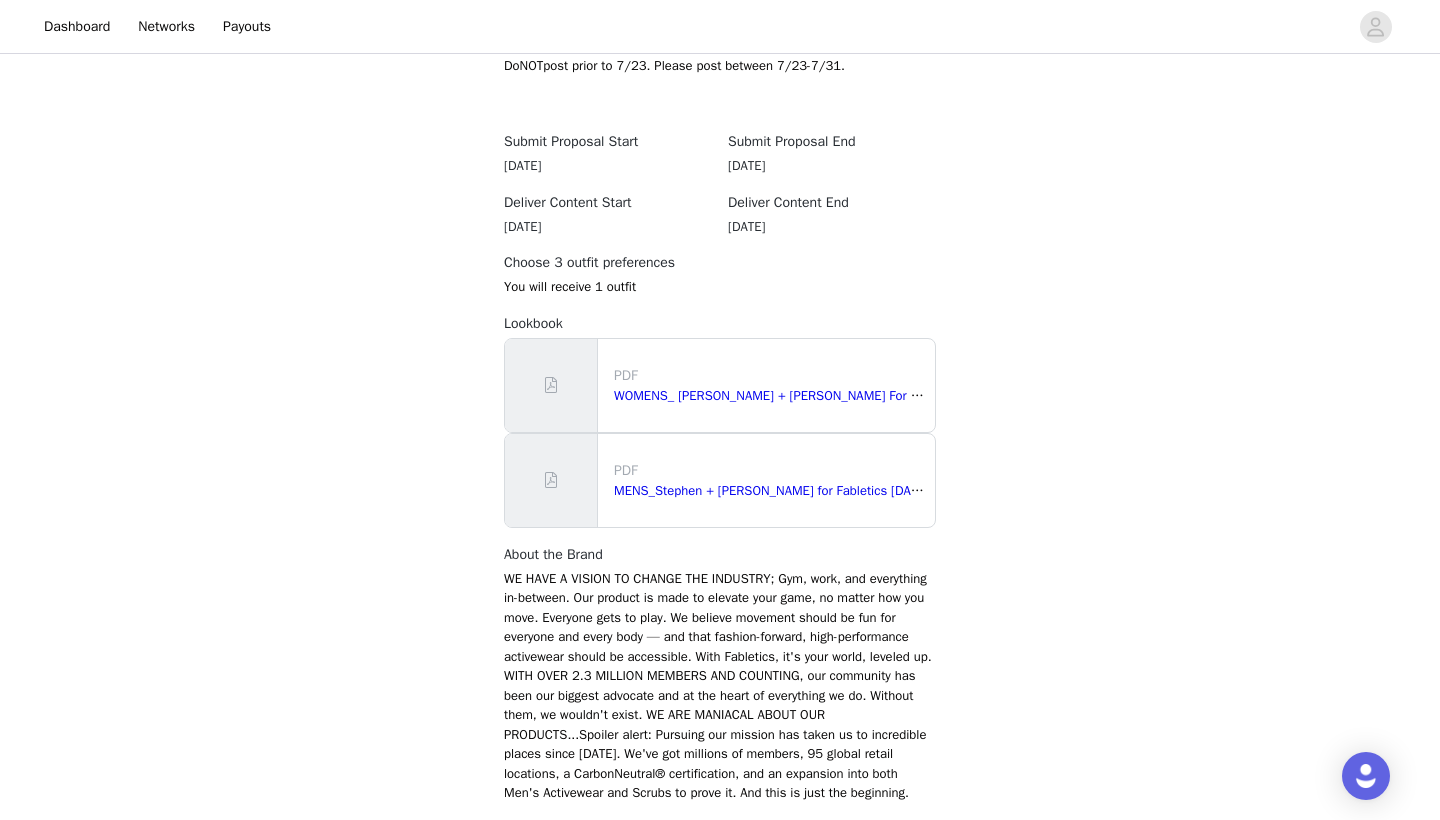 scroll, scrollTop: 1100, scrollLeft: 0, axis: vertical 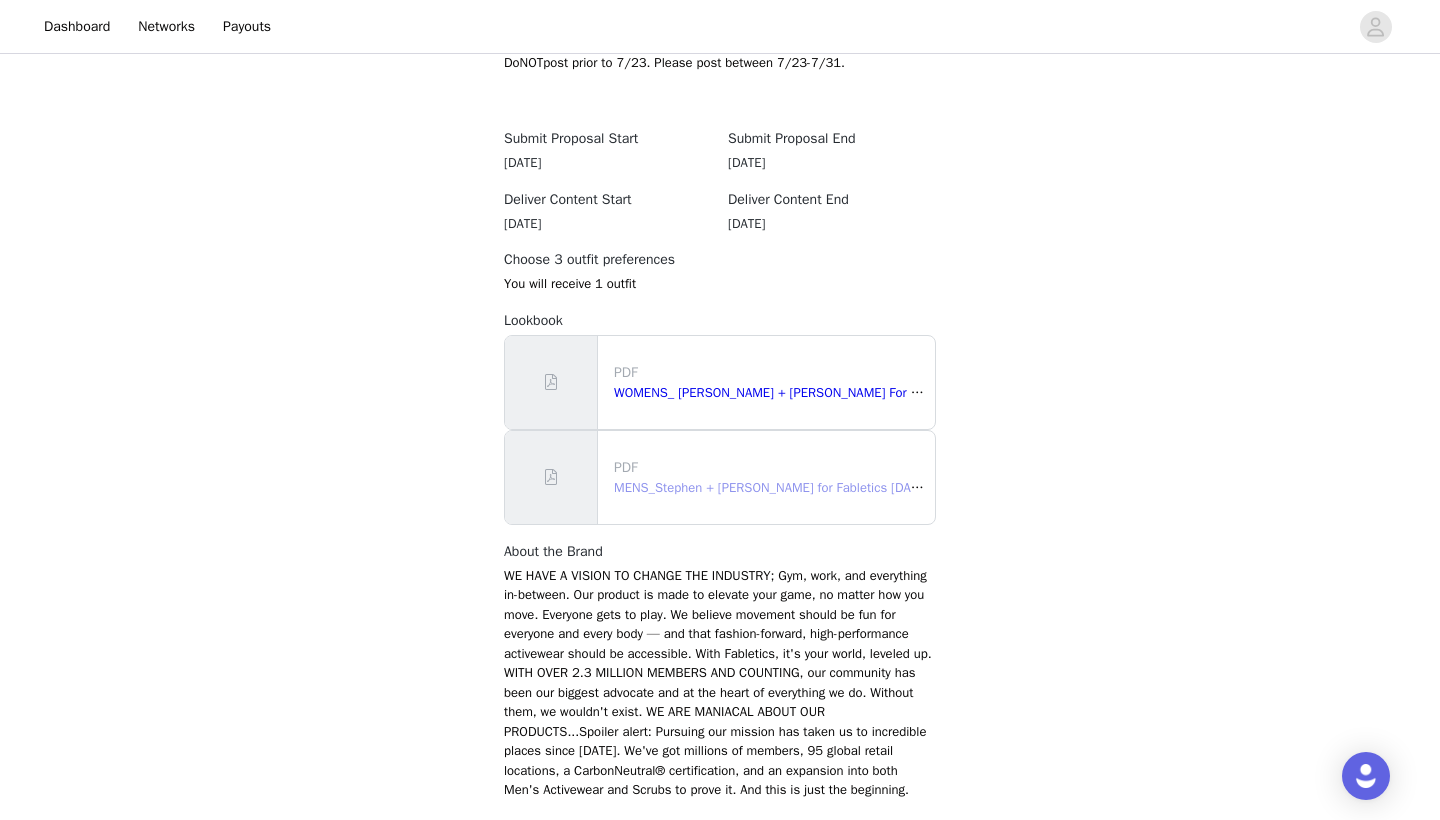 click on "MENS_Stephen + [PERSON_NAME] for Fabletics [DATE] Lookbook.pdf" at bounding box center [811, 487] 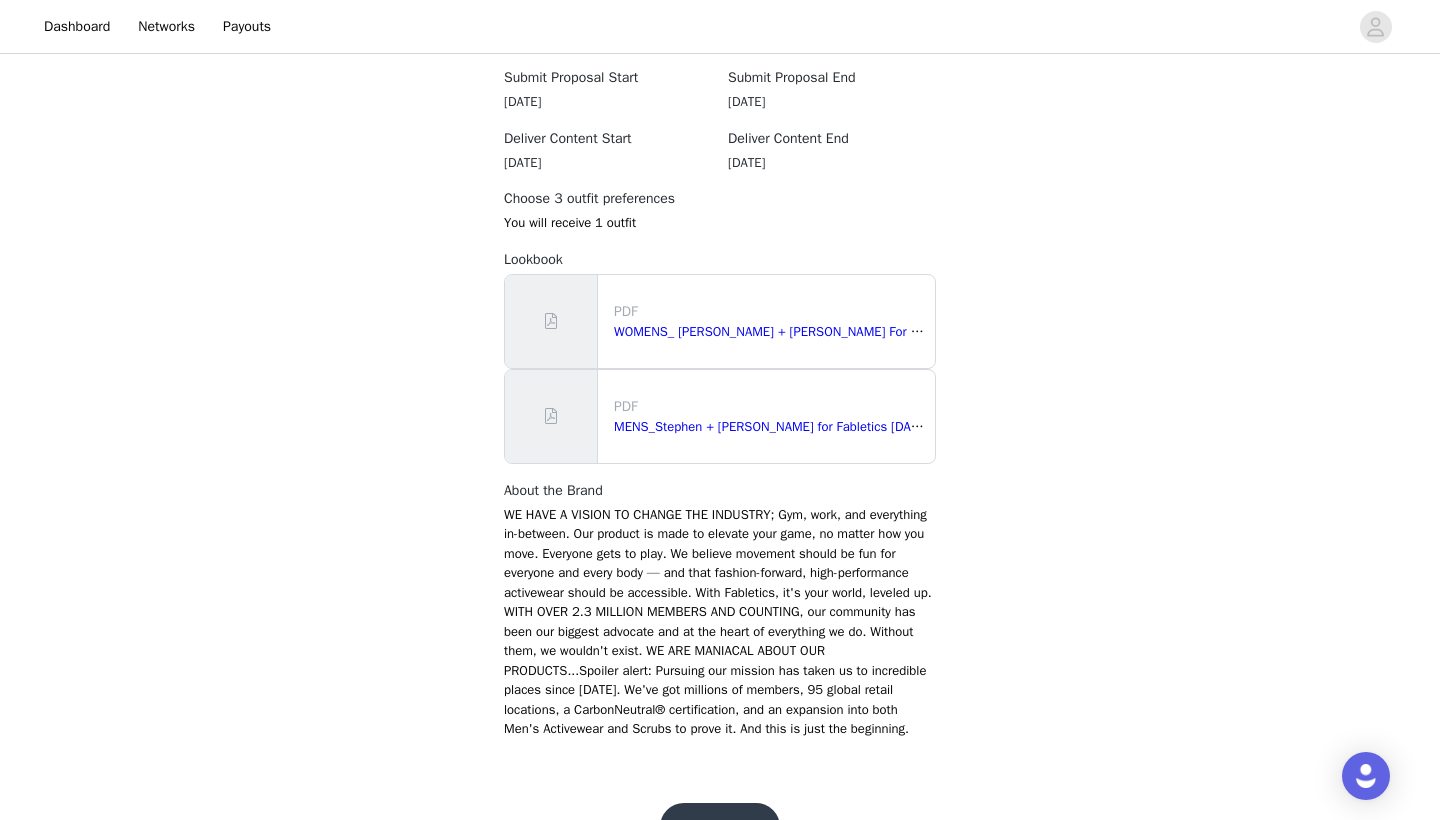 scroll, scrollTop: 1160, scrollLeft: 0, axis: vertical 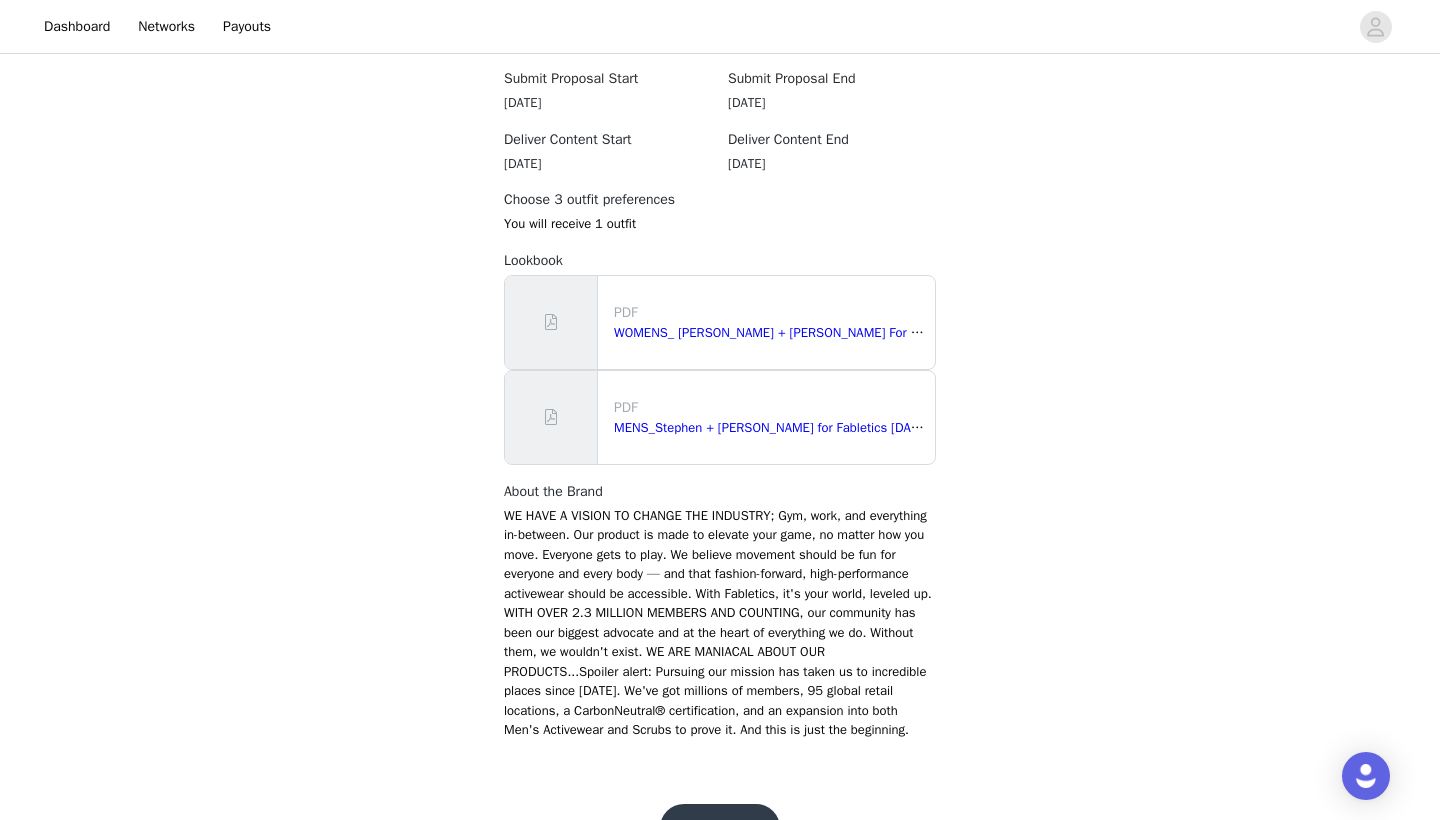 click on "Get Started" at bounding box center (720, 828) 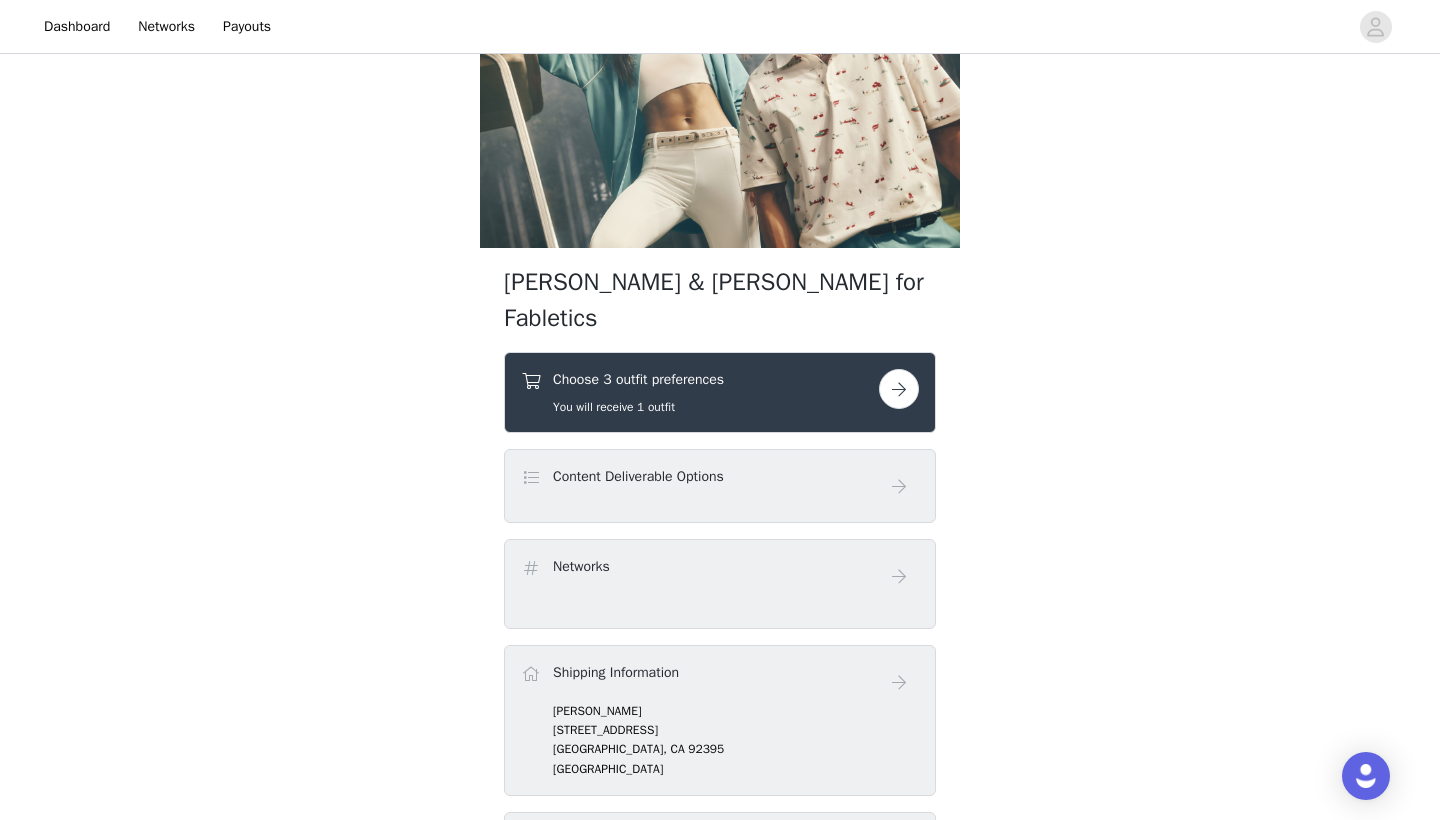 scroll, scrollTop: 140, scrollLeft: 0, axis: vertical 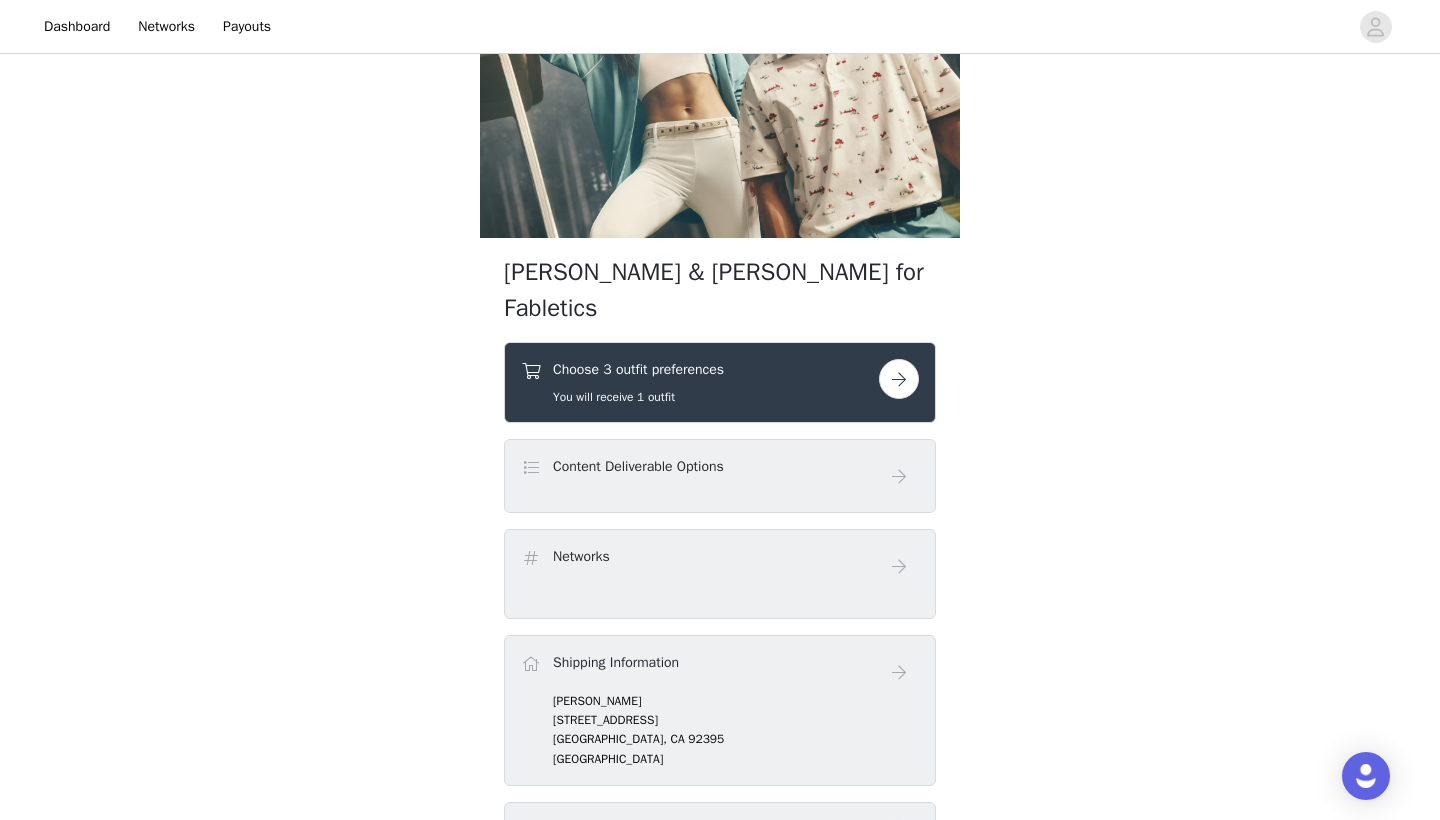 click at bounding box center [899, 379] 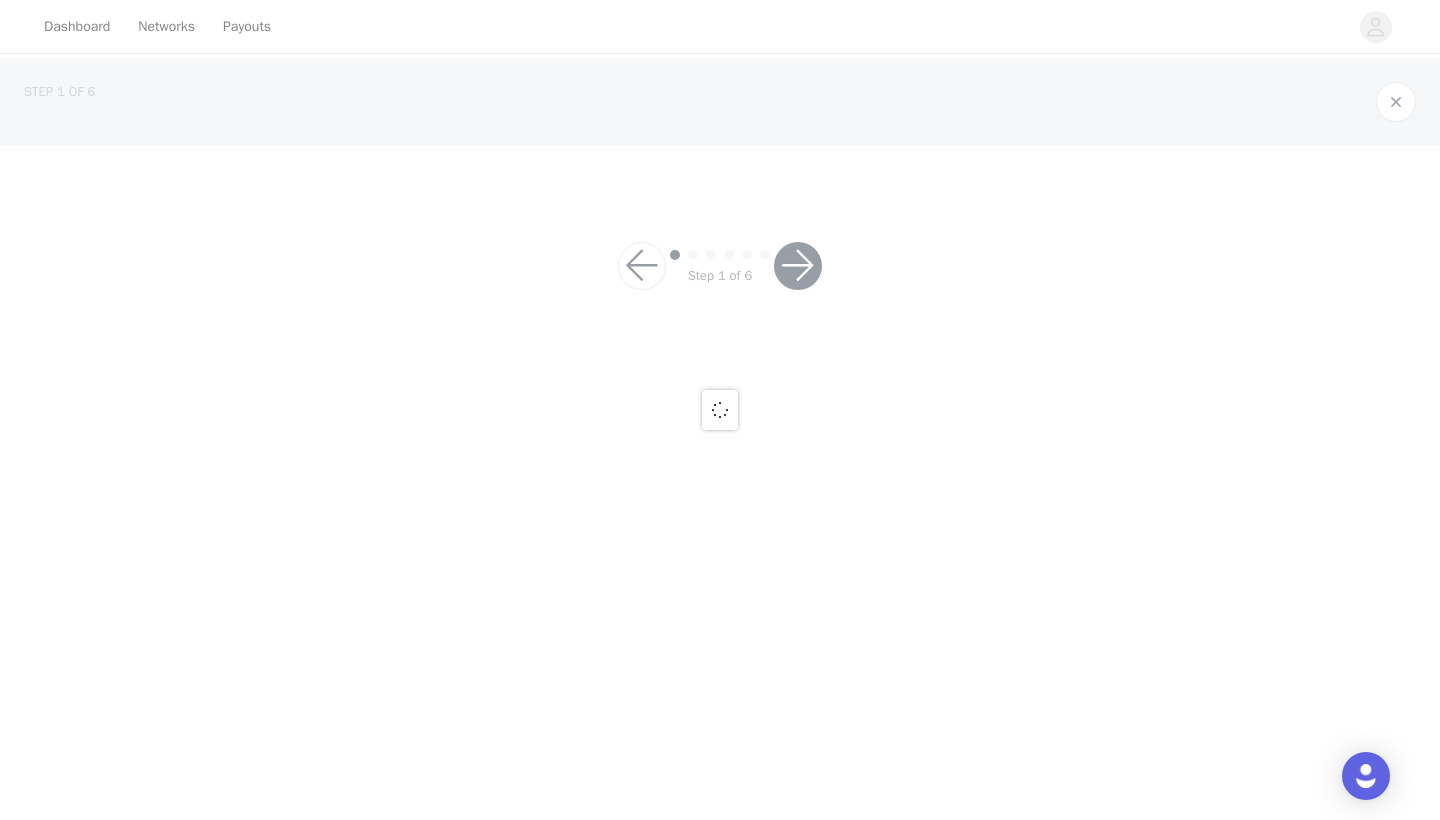 scroll, scrollTop: 0, scrollLeft: 0, axis: both 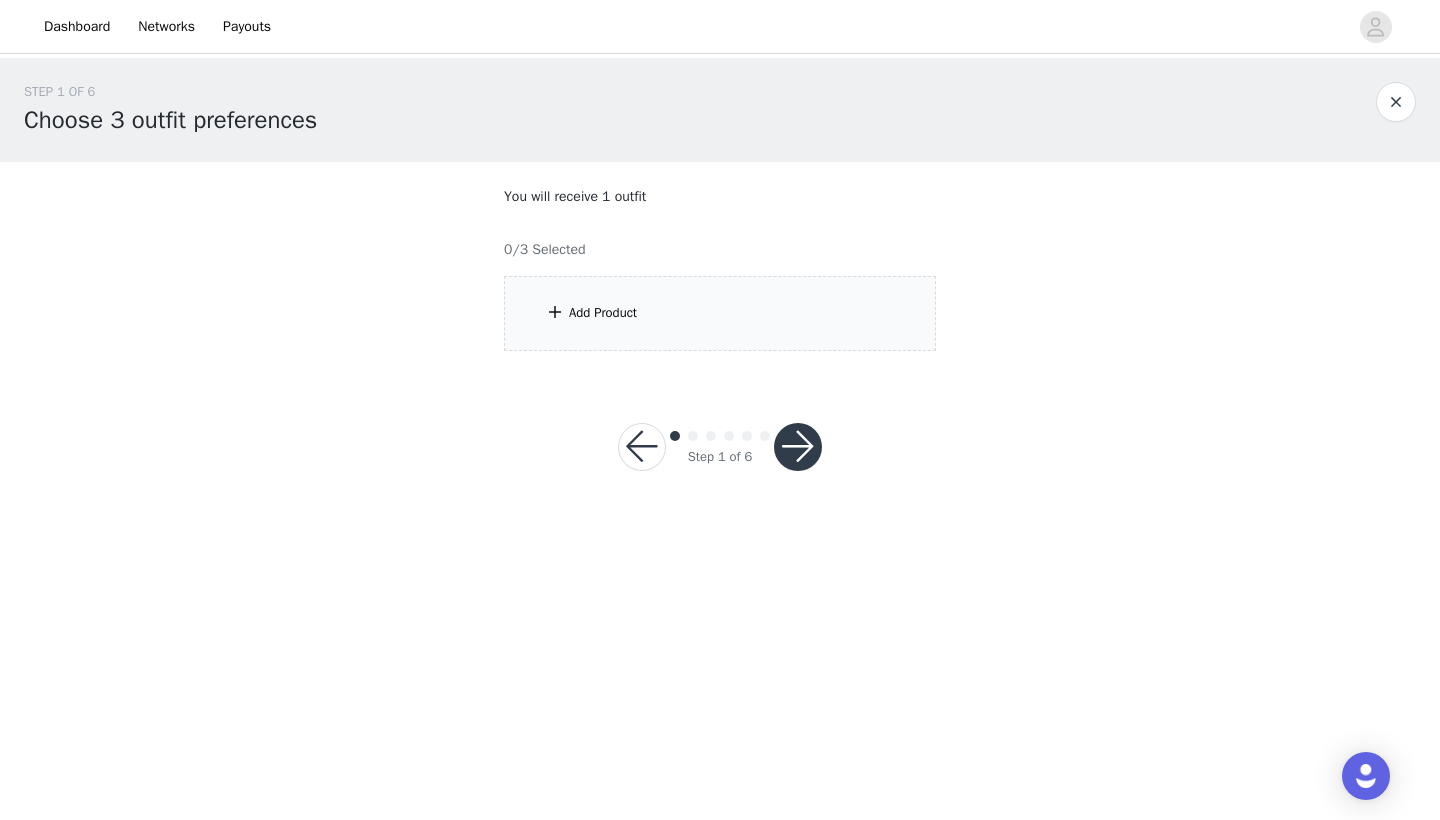 click on "Add Product" at bounding box center (603, 313) 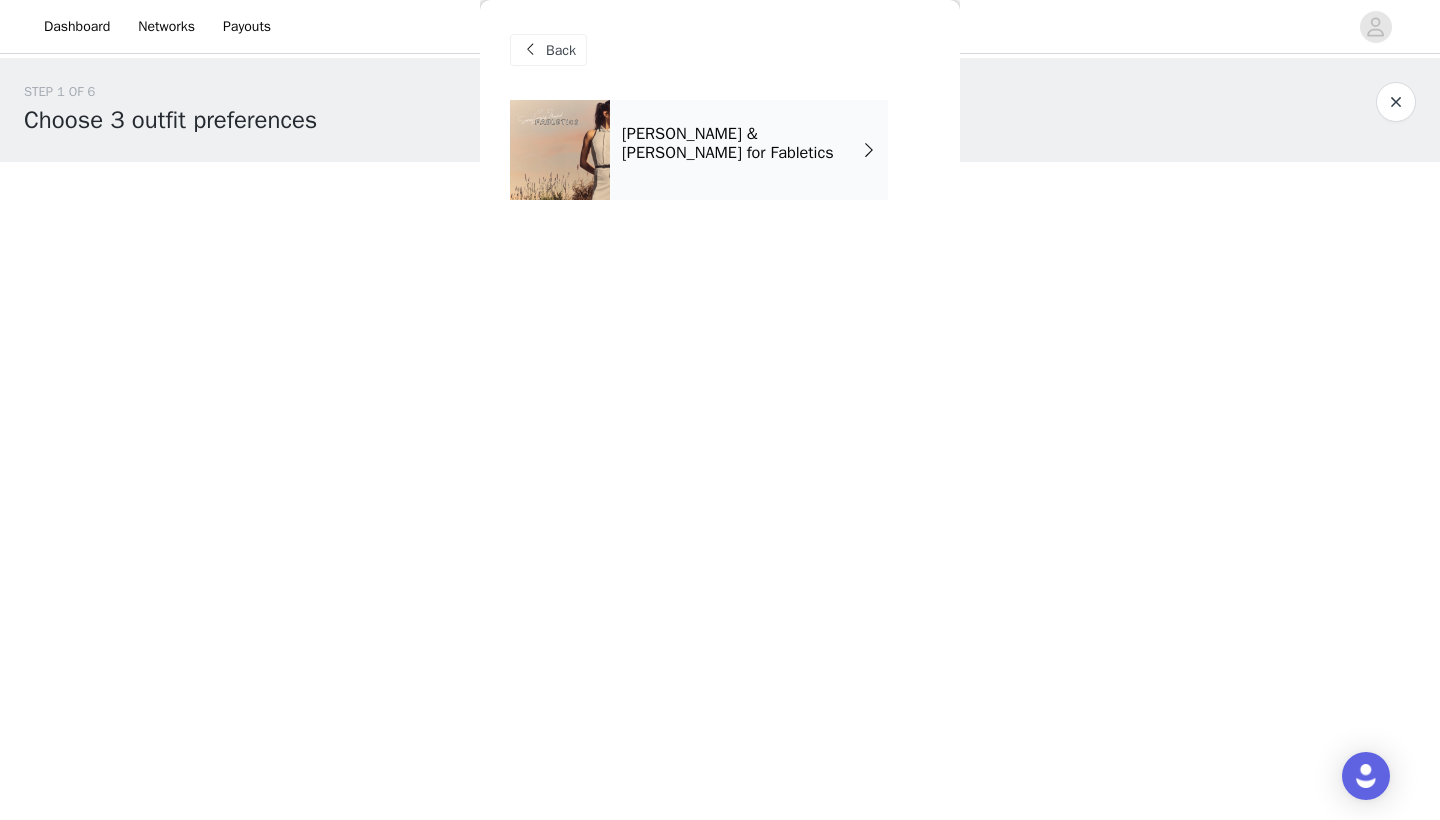 click on "[PERSON_NAME] & [PERSON_NAME] for Fabletics" at bounding box center [742, 143] 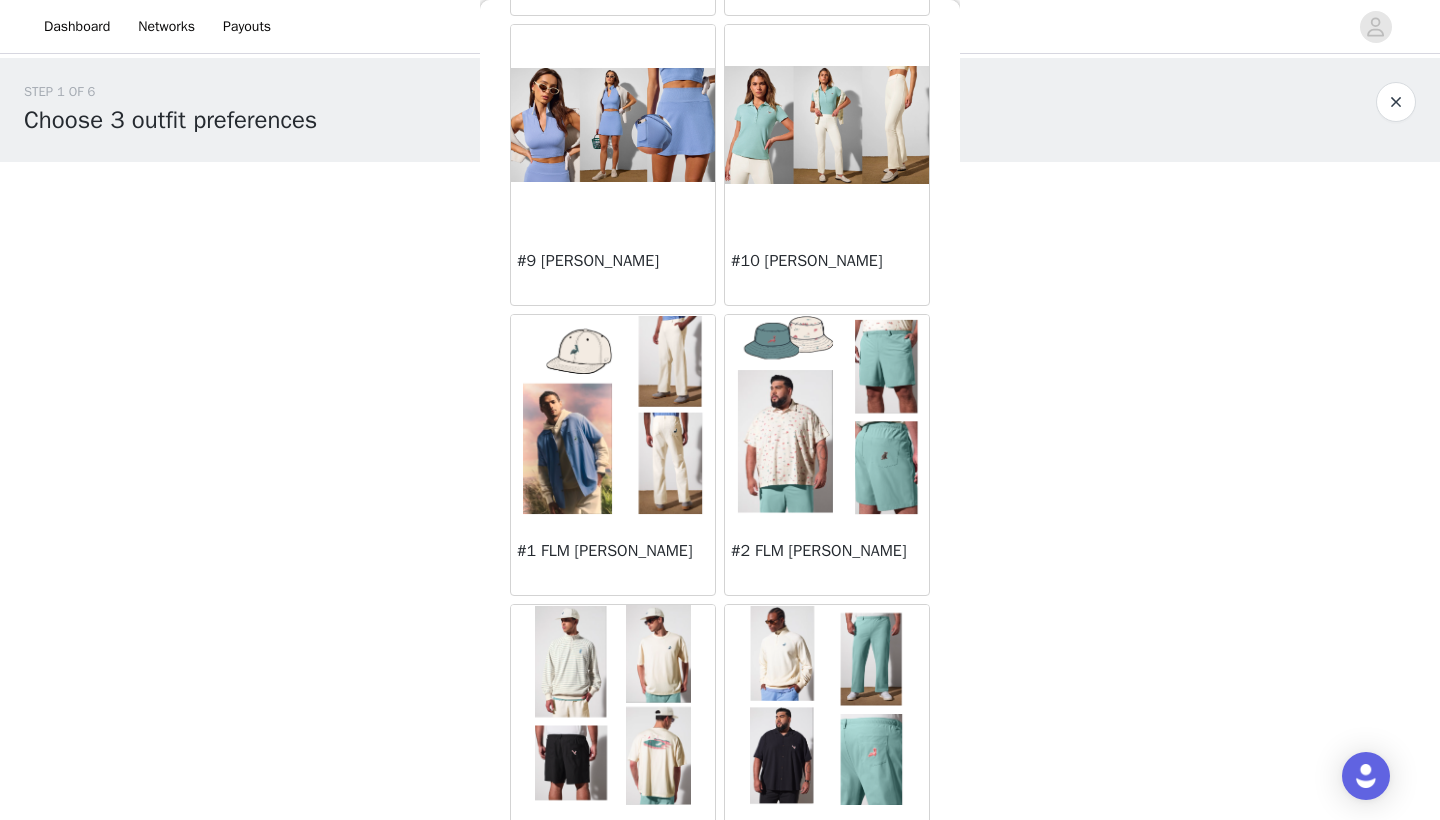 scroll, scrollTop: 1216, scrollLeft: 0, axis: vertical 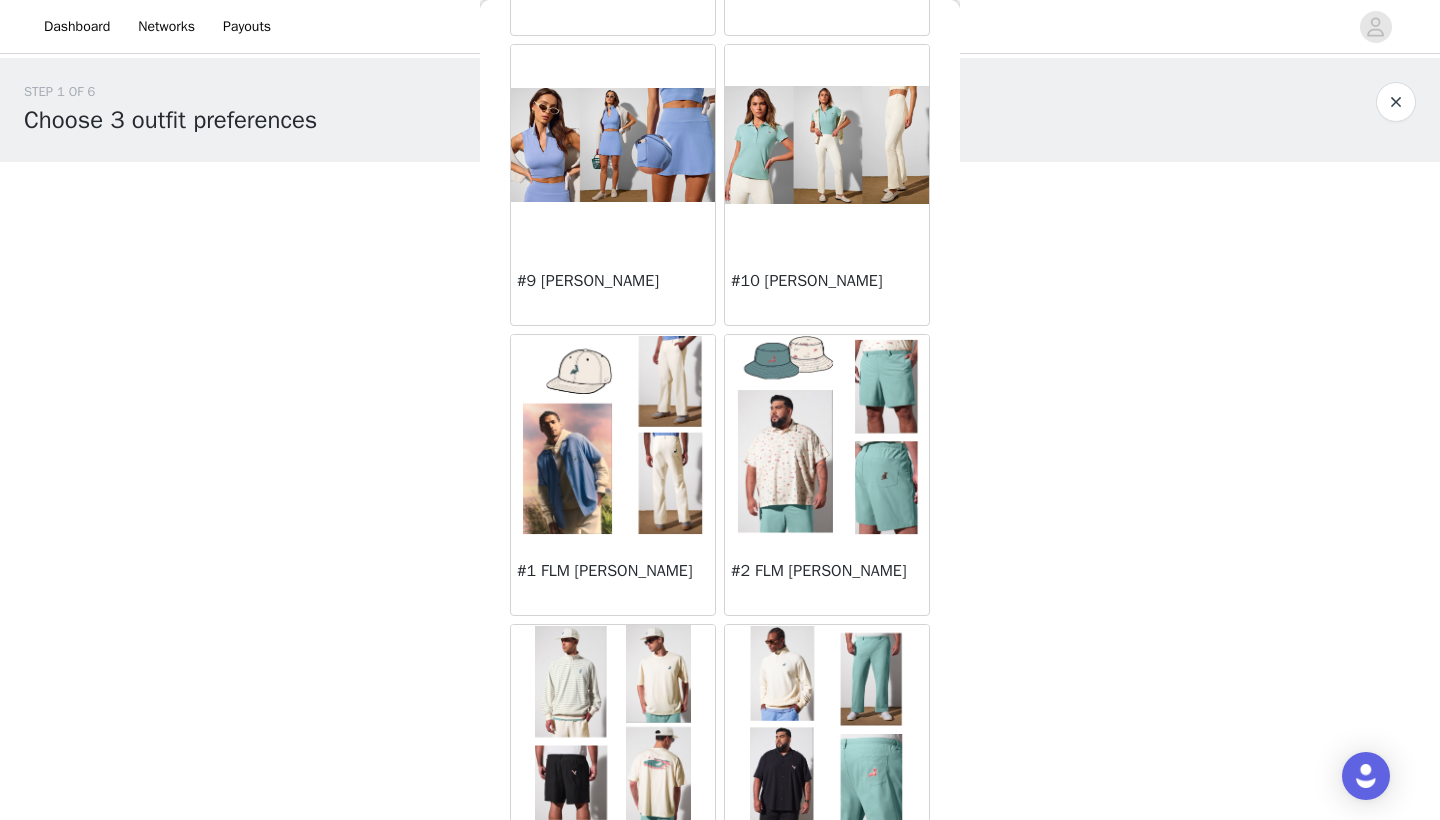 click at bounding box center [613, 435] 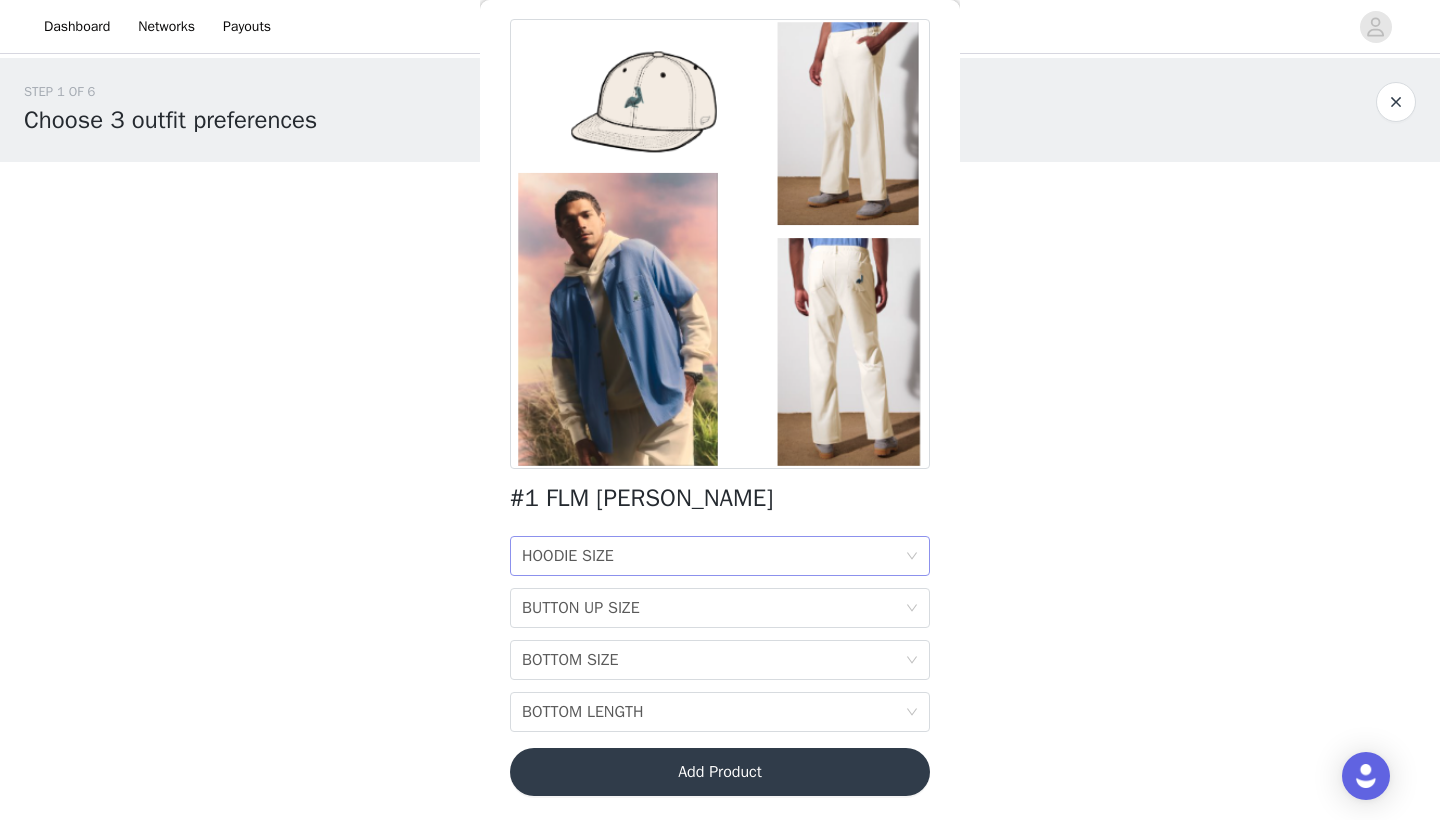 scroll, scrollTop: 81, scrollLeft: 0, axis: vertical 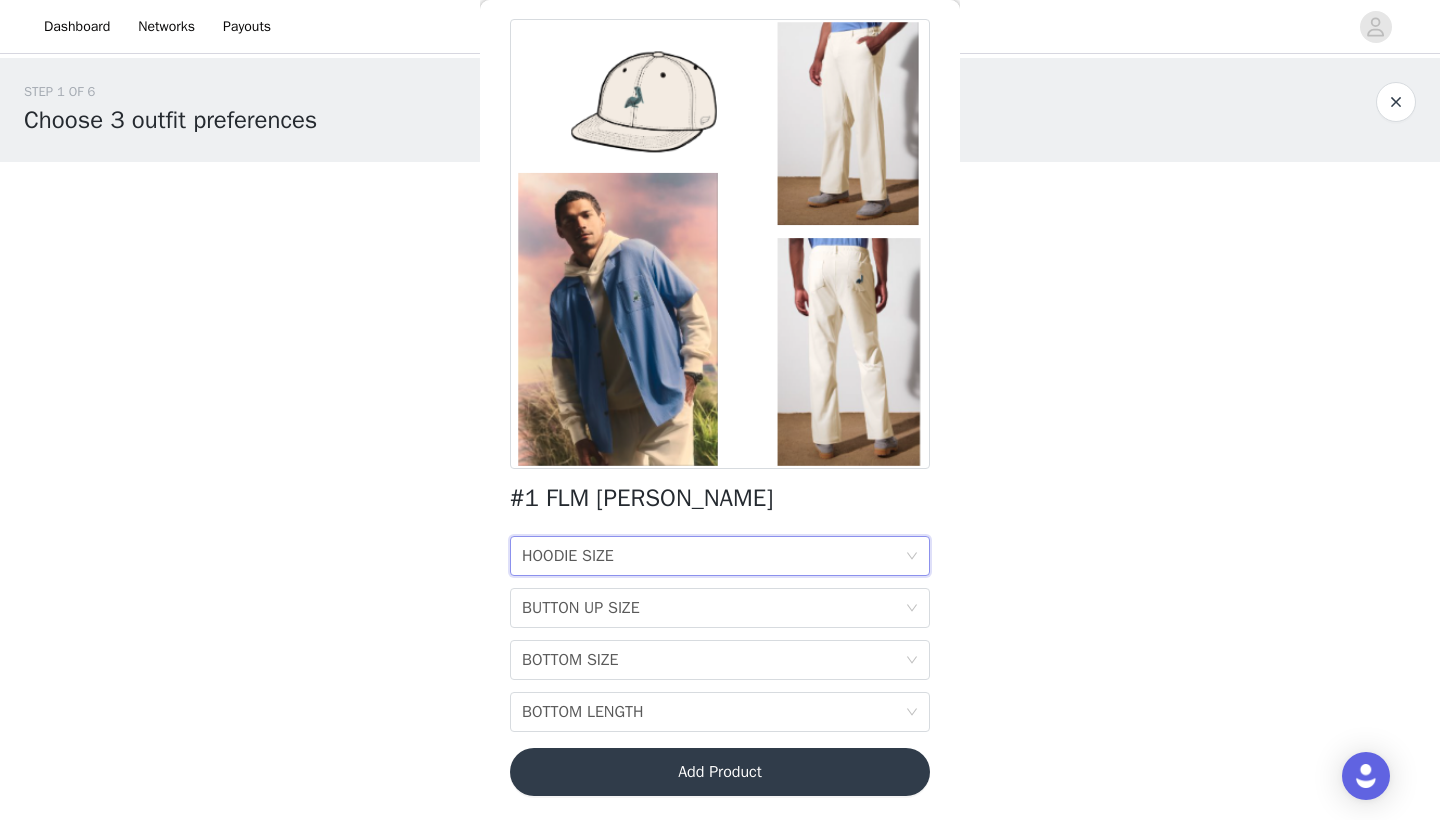 click on "HOODIE SIZE HOODIE SIZE" at bounding box center (713, 556) 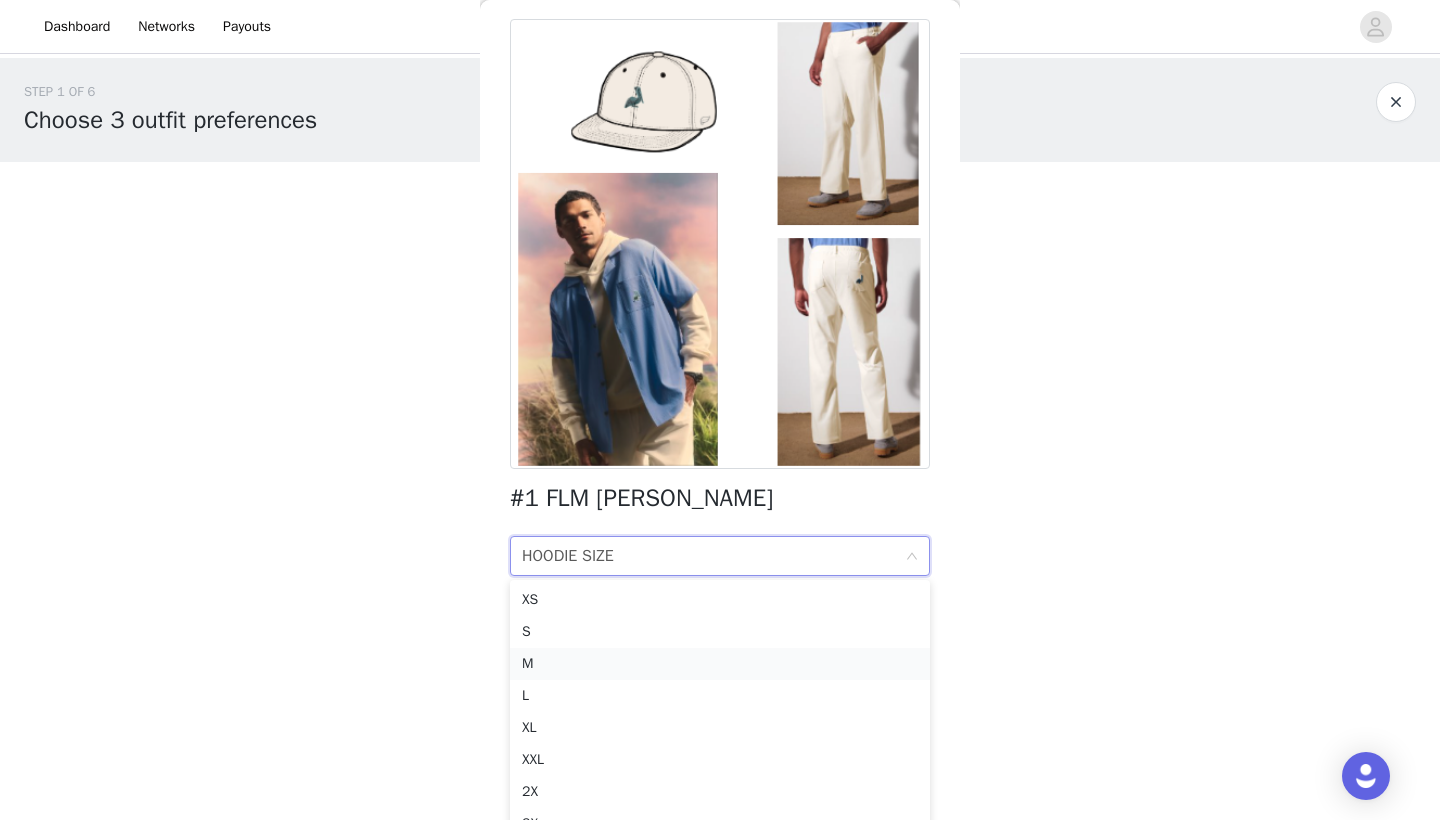 click on "M" at bounding box center [720, 664] 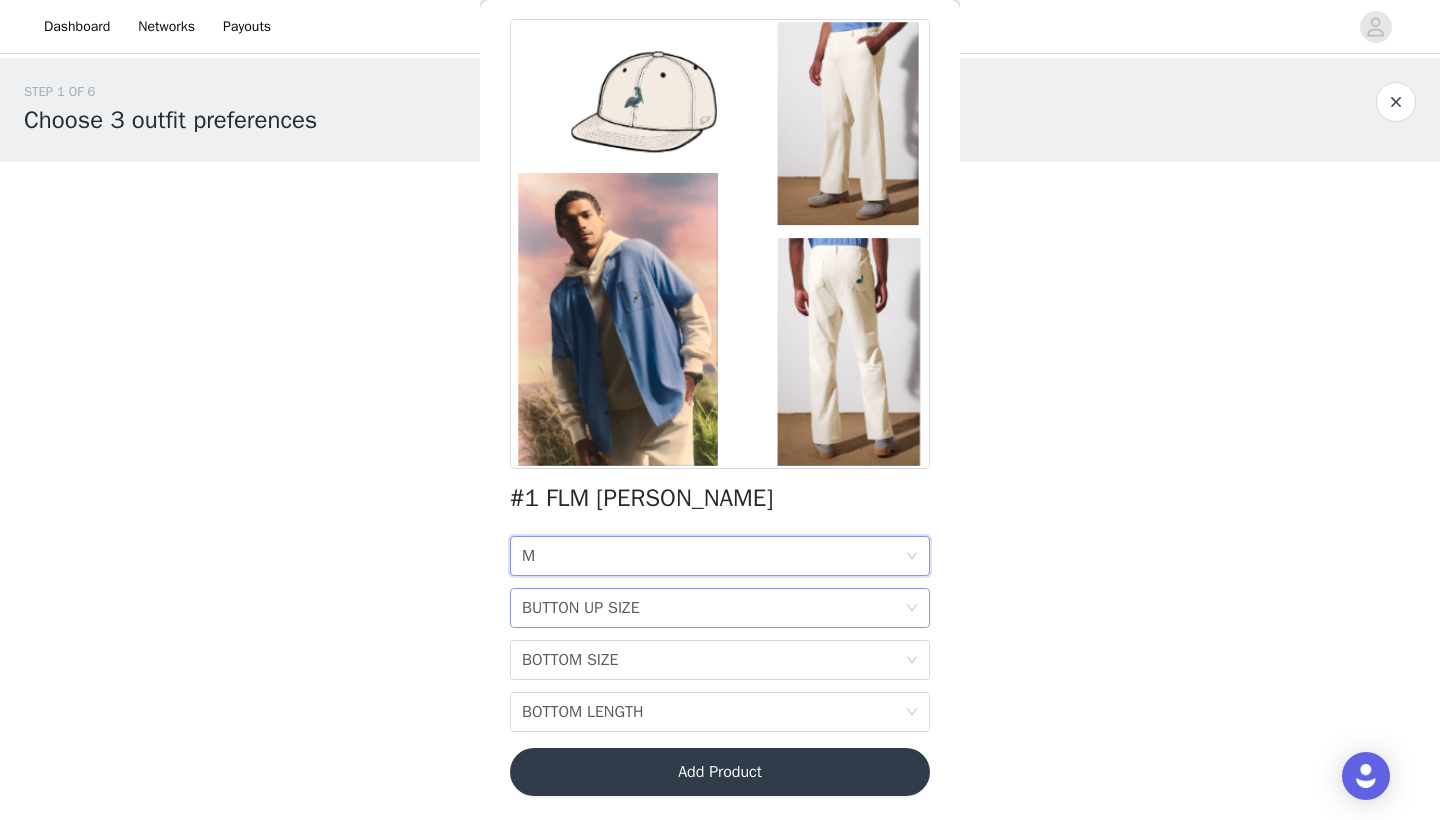 scroll, scrollTop: 0, scrollLeft: 0, axis: both 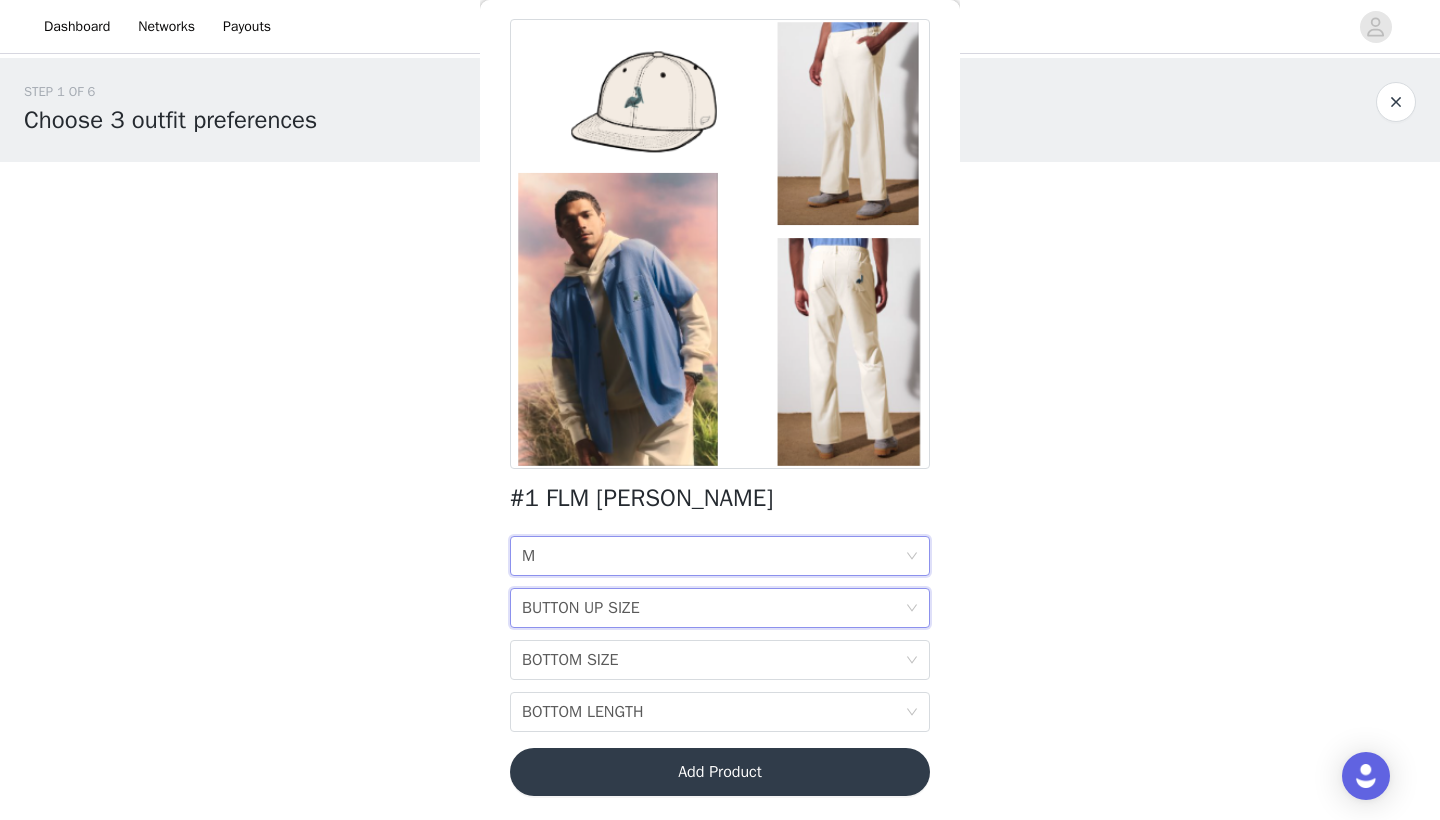 click on "BUTTON UP SIZE BUTTON UP SIZE" at bounding box center [713, 608] 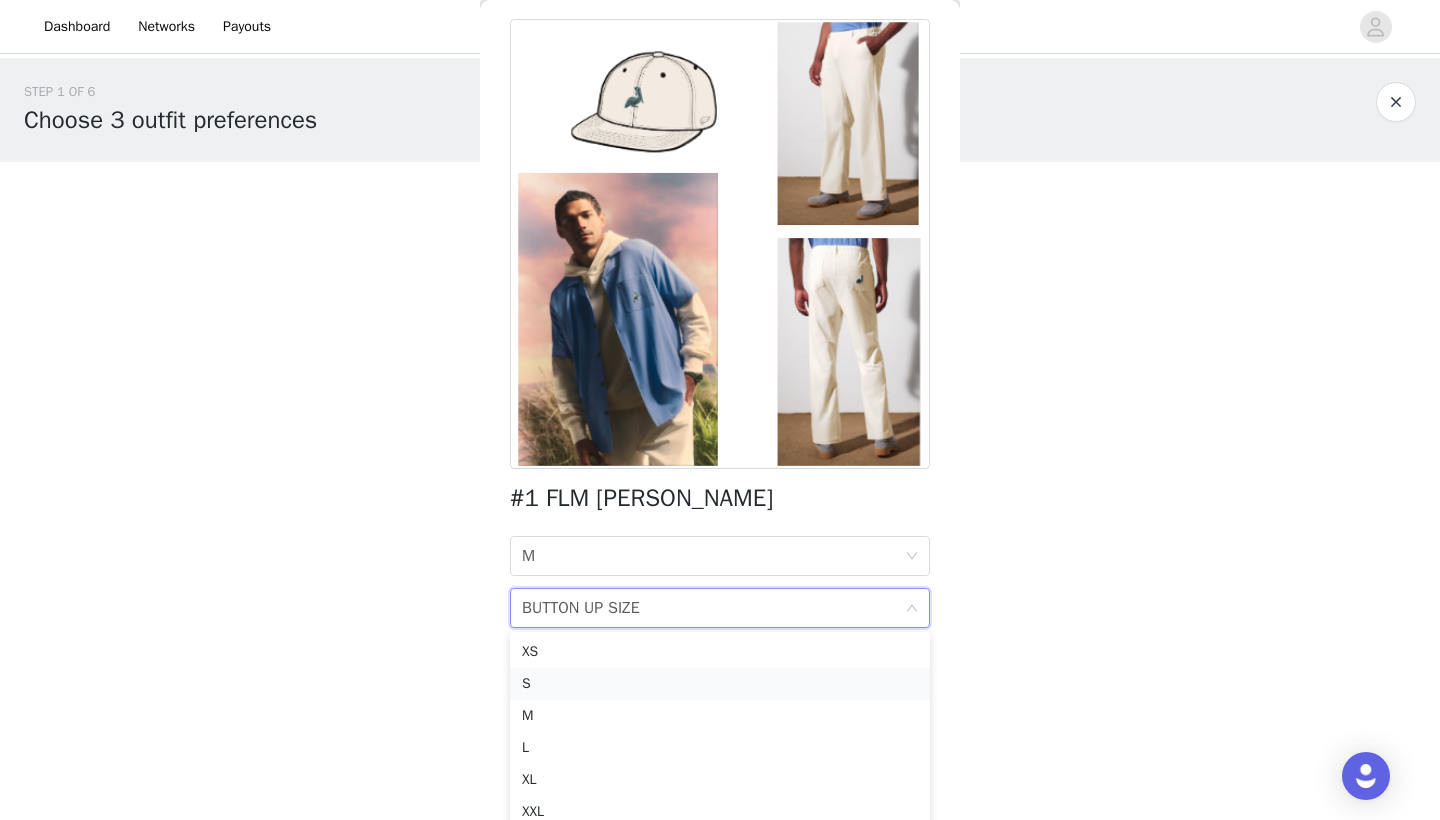 click on "S" at bounding box center [720, 684] 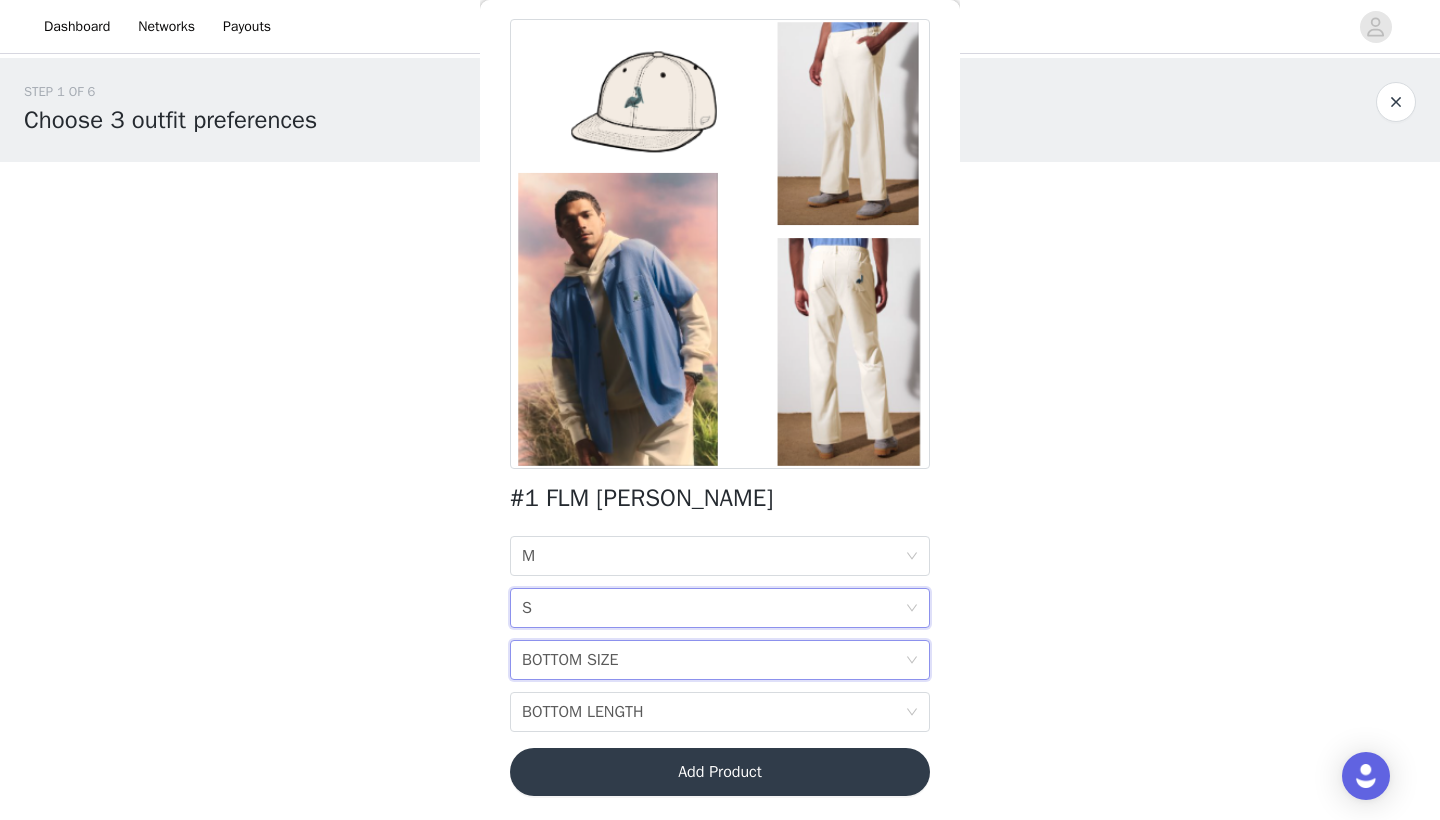 click on "BOTTOM SIZE BOTTOM SIZE" at bounding box center (713, 660) 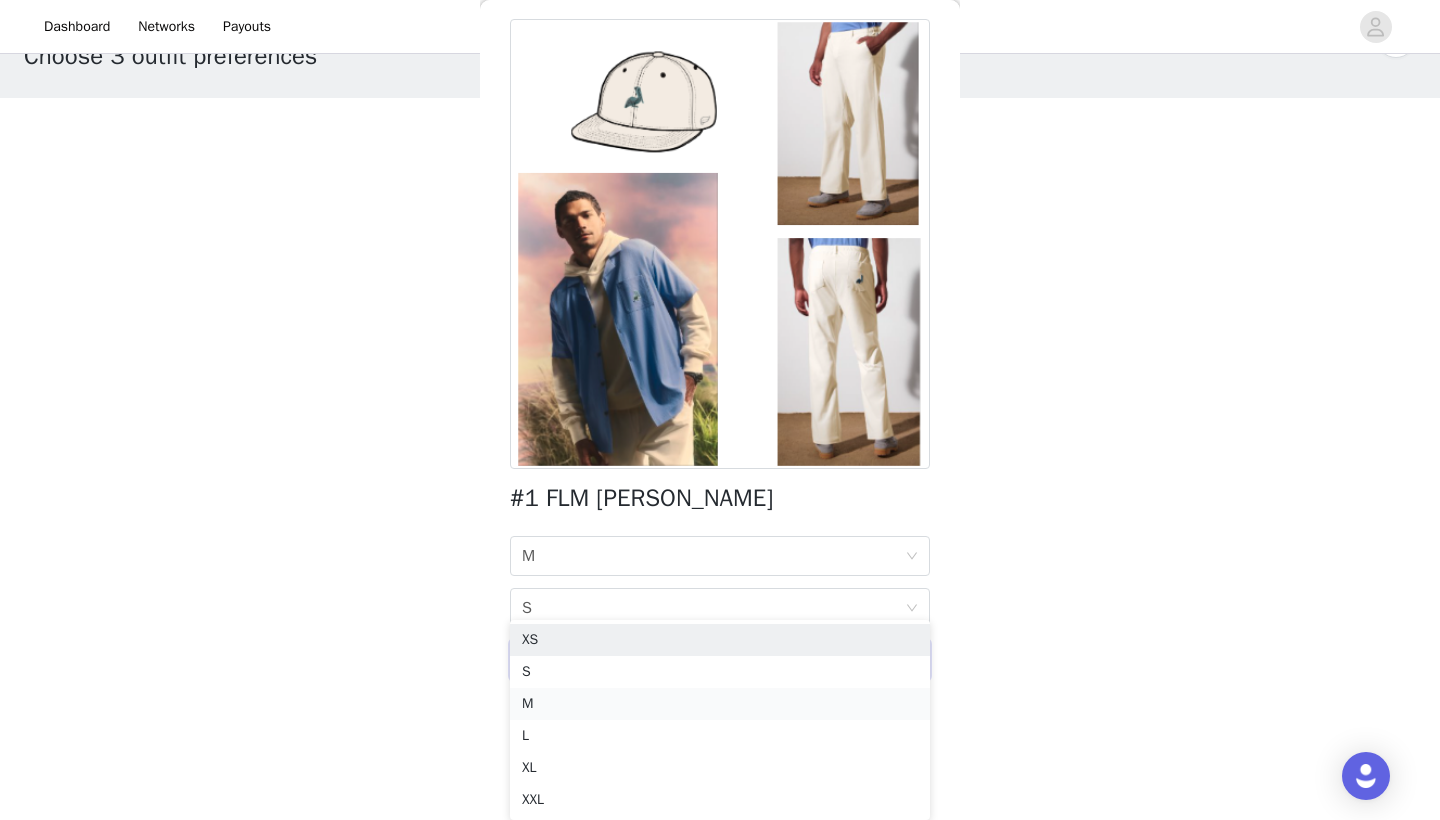 scroll, scrollTop: 64, scrollLeft: 0, axis: vertical 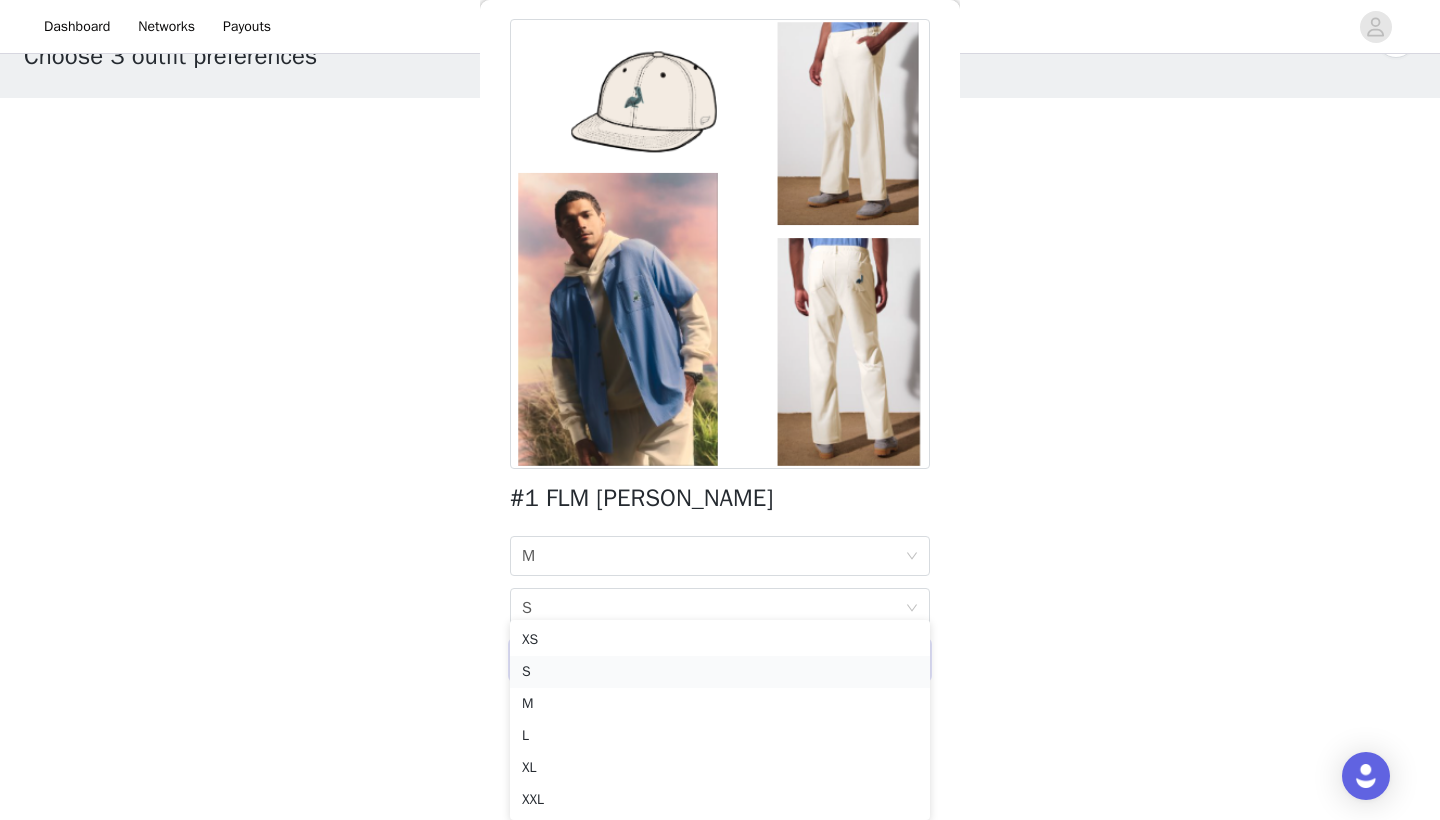 click on "S" at bounding box center [720, 672] 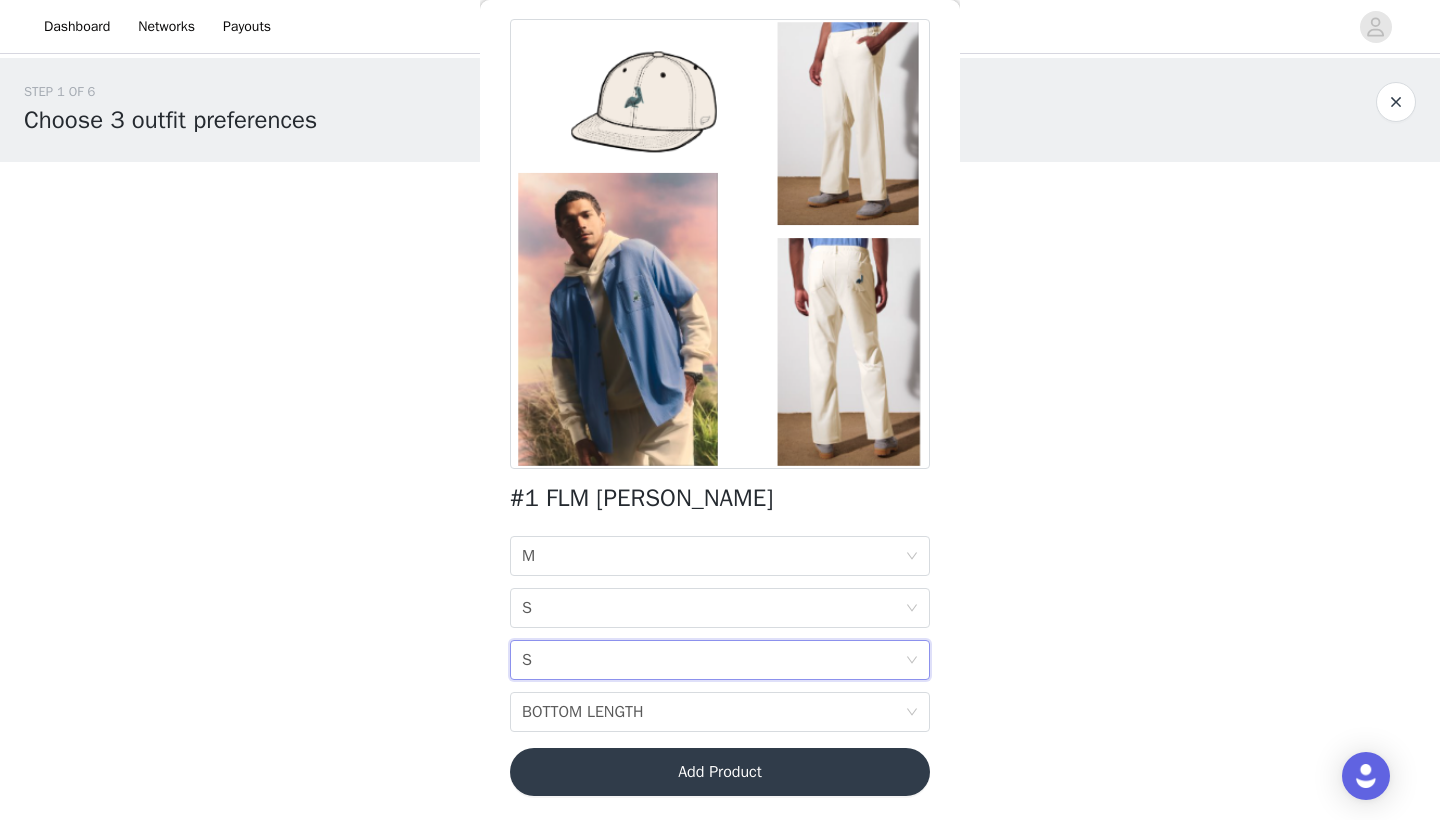 scroll, scrollTop: 0, scrollLeft: 0, axis: both 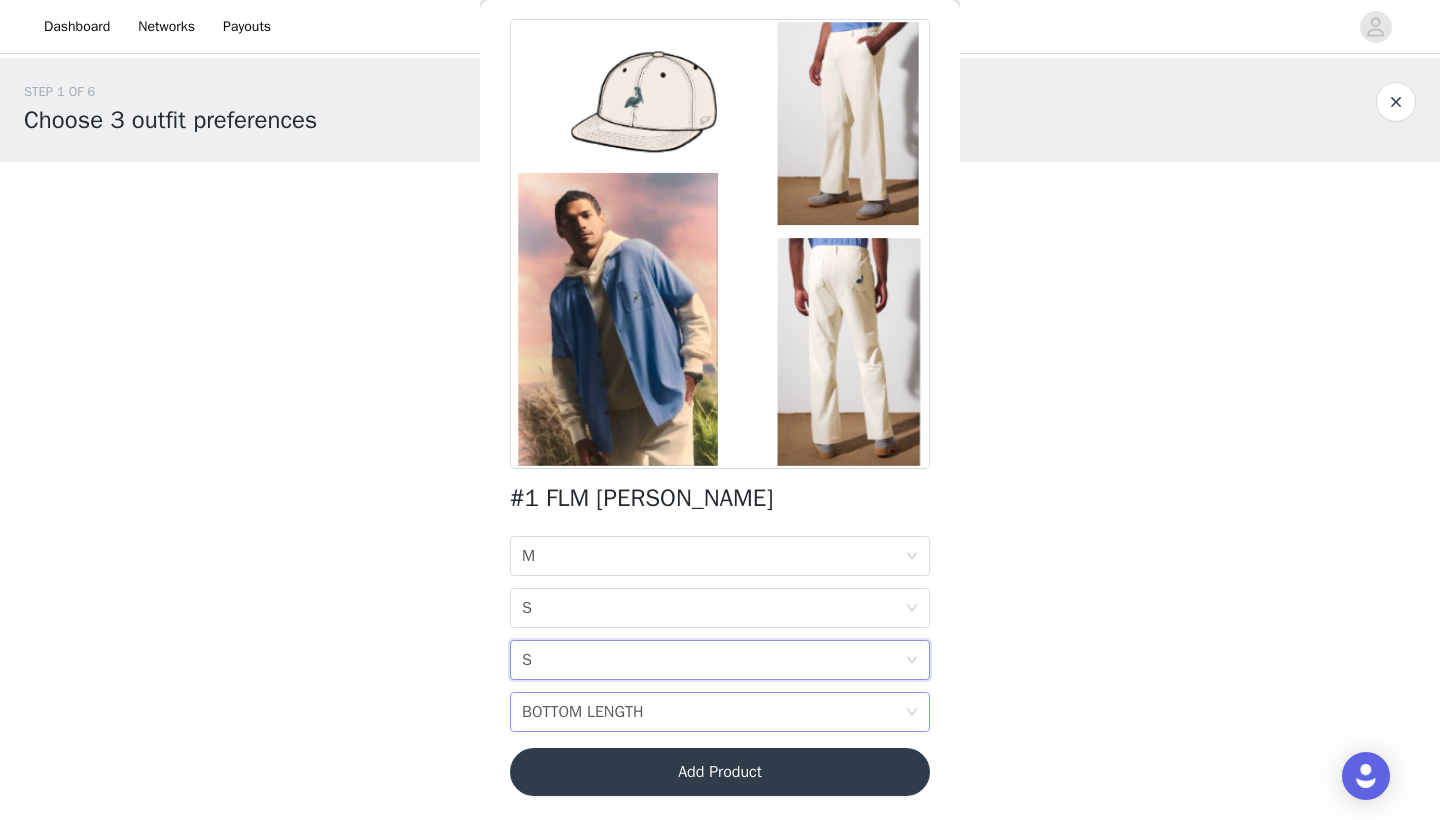 click on "BOTTOM LENGTH" at bounding box center [583, 712] 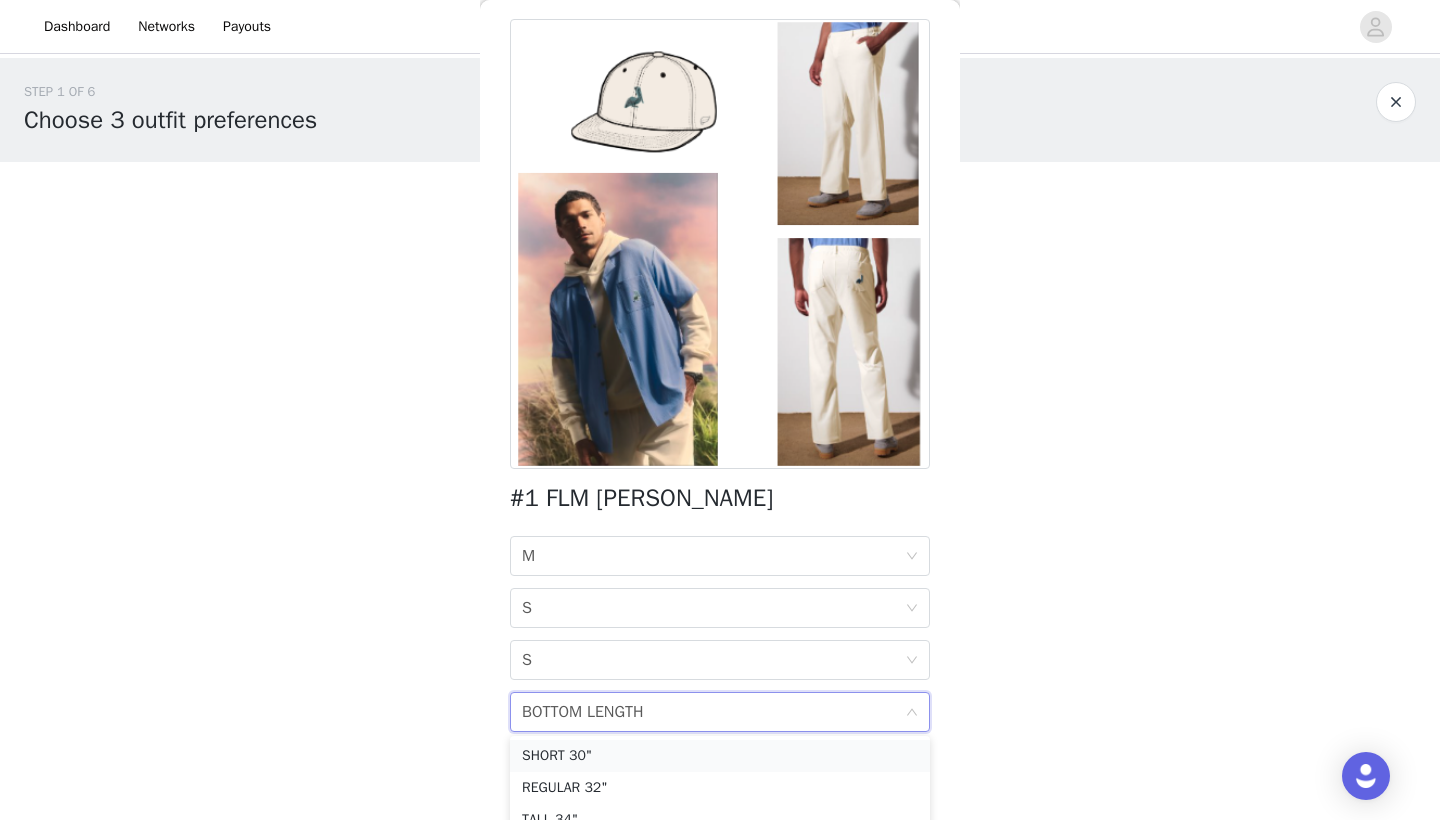 click on "SHORT 30"" at bounding box center (720, 756) 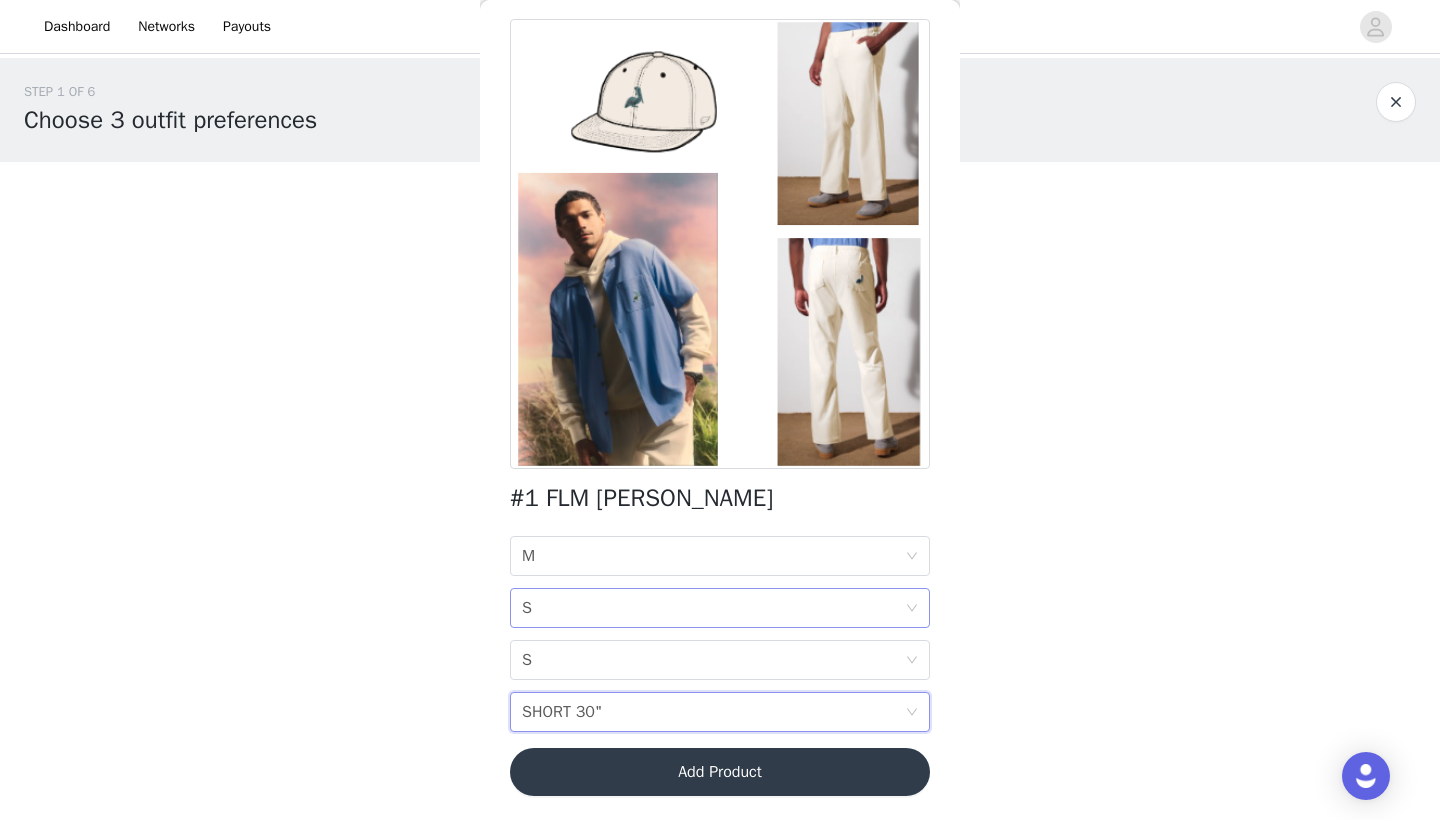 click on "BUTTON UP SIZE S" at bounding box center [713, 608] 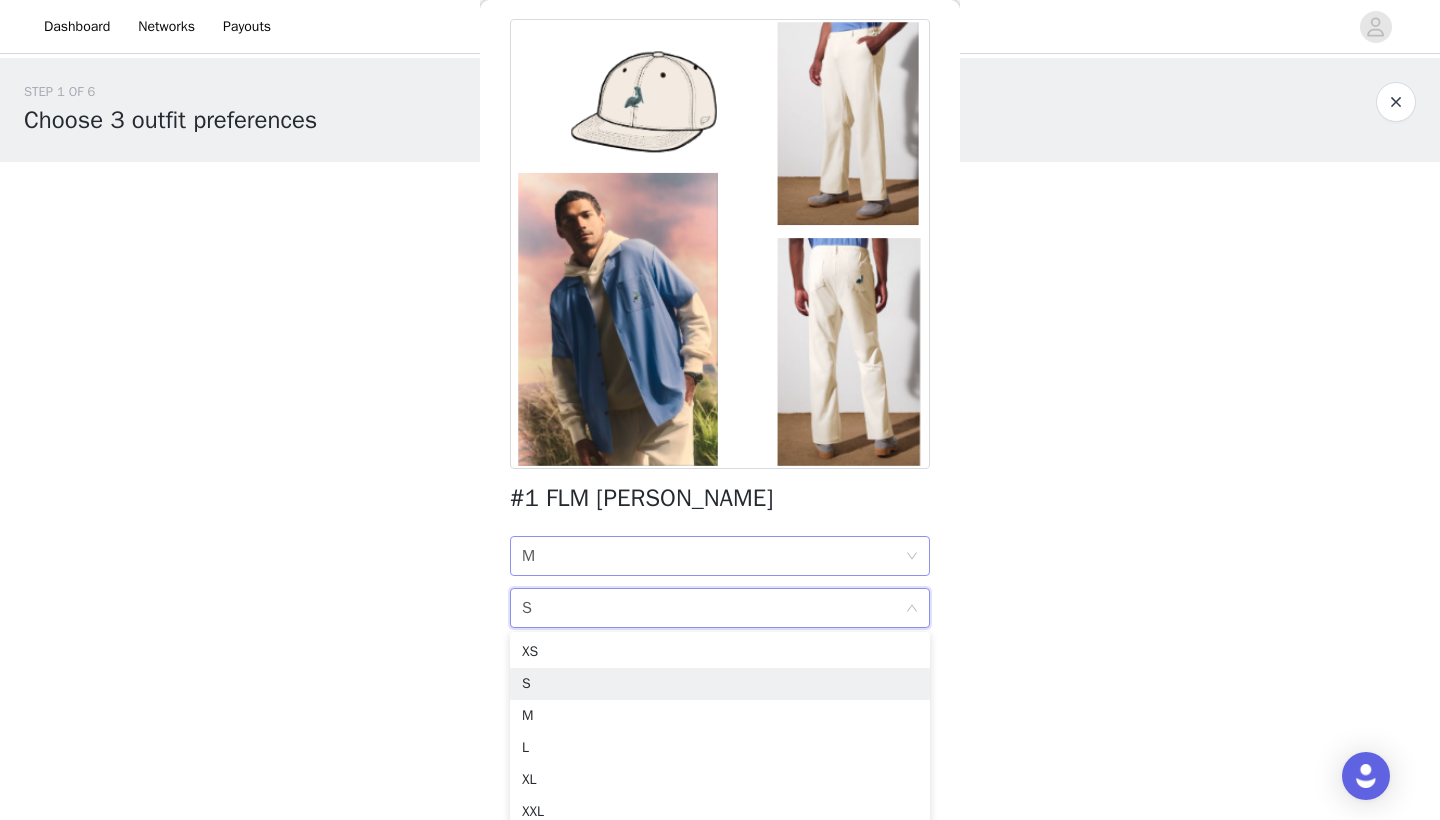 click on "HOODIE SIZE M" at bounding box center [713, 556] 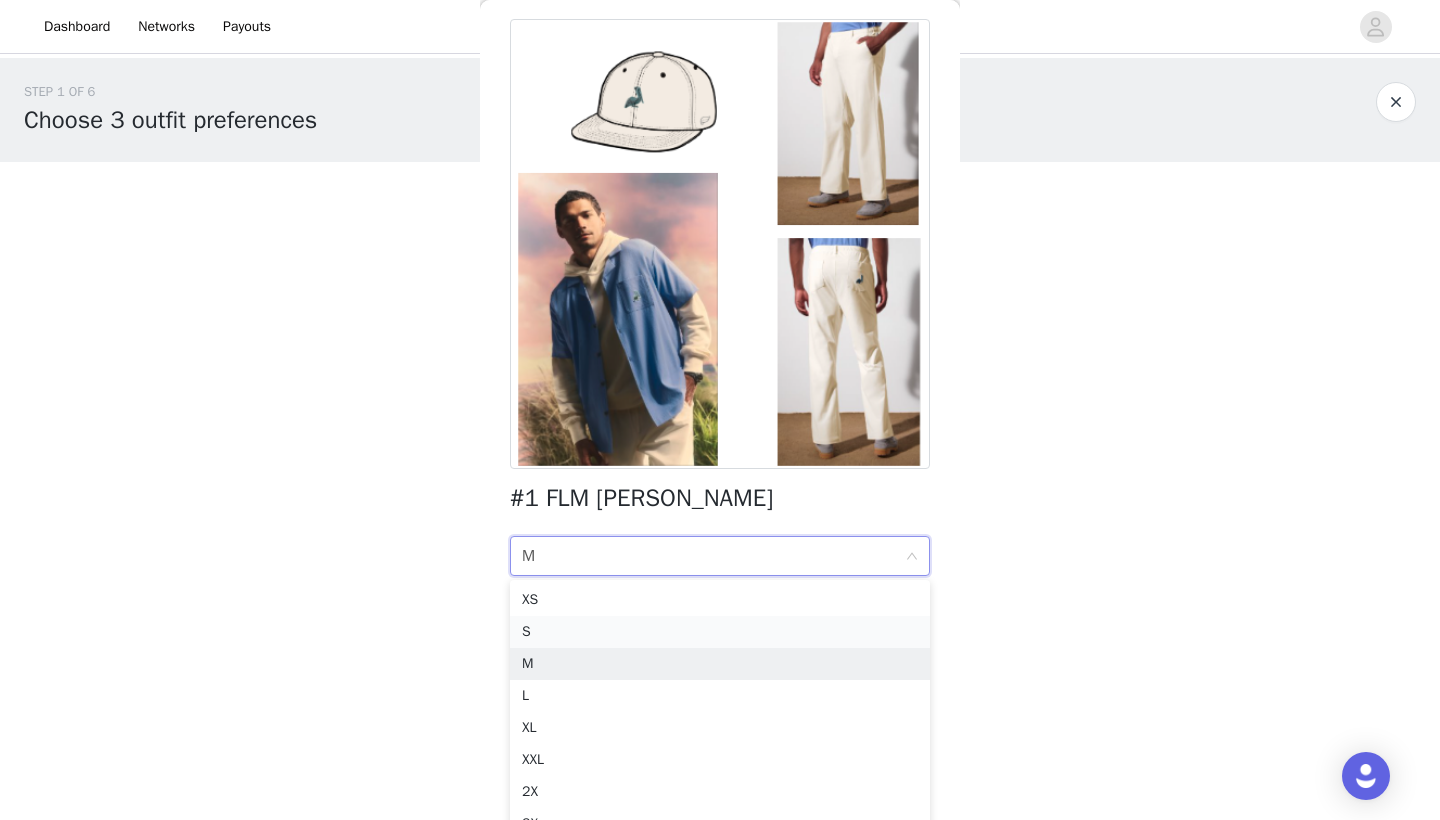 click on "S" at bounding box center [720, 632] 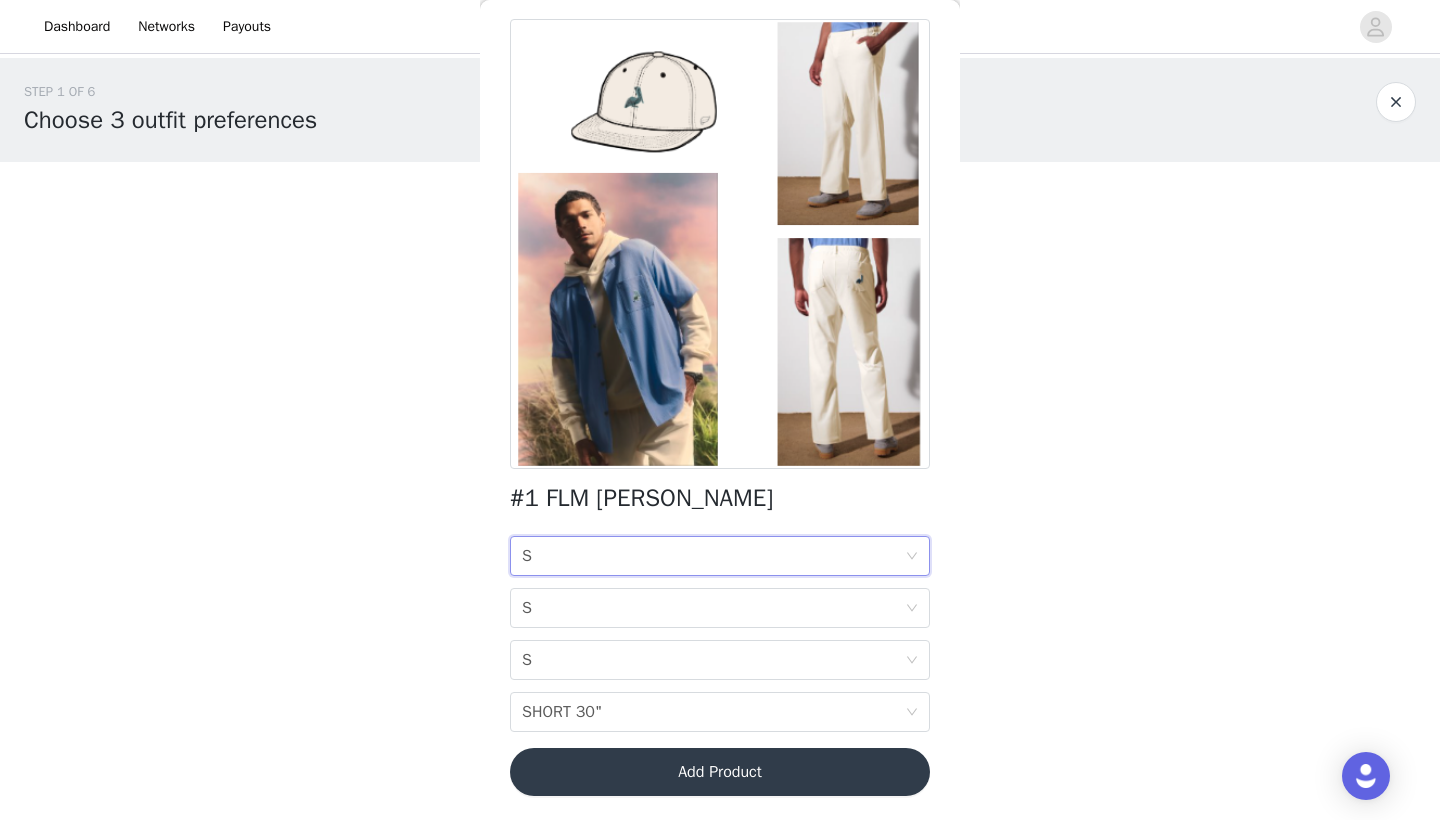 click on "HOODIE SIZE S" at bounding box center (713, 556) 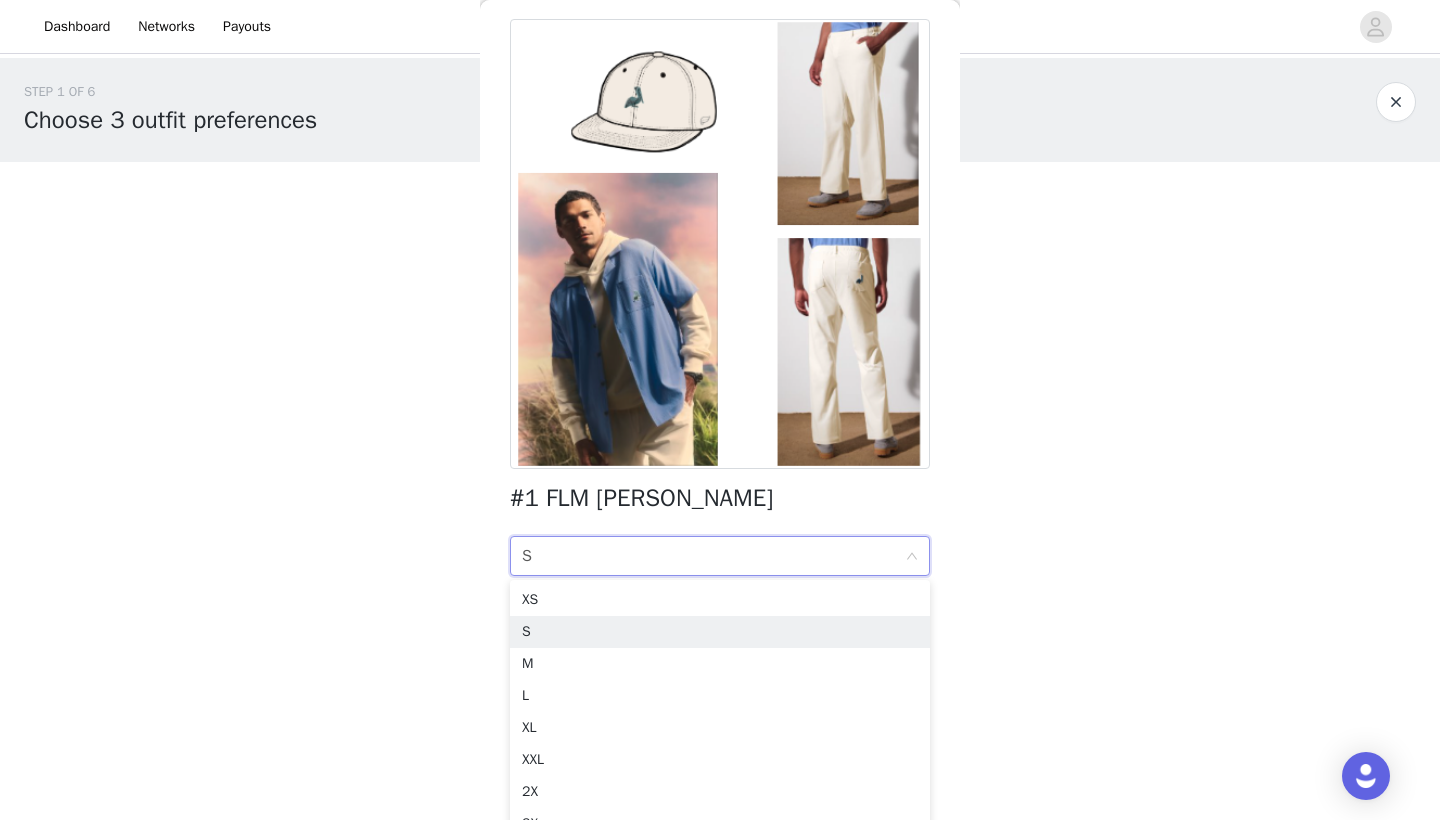 click on "HOODIE SIZE S" at bounding box center (713, 556) 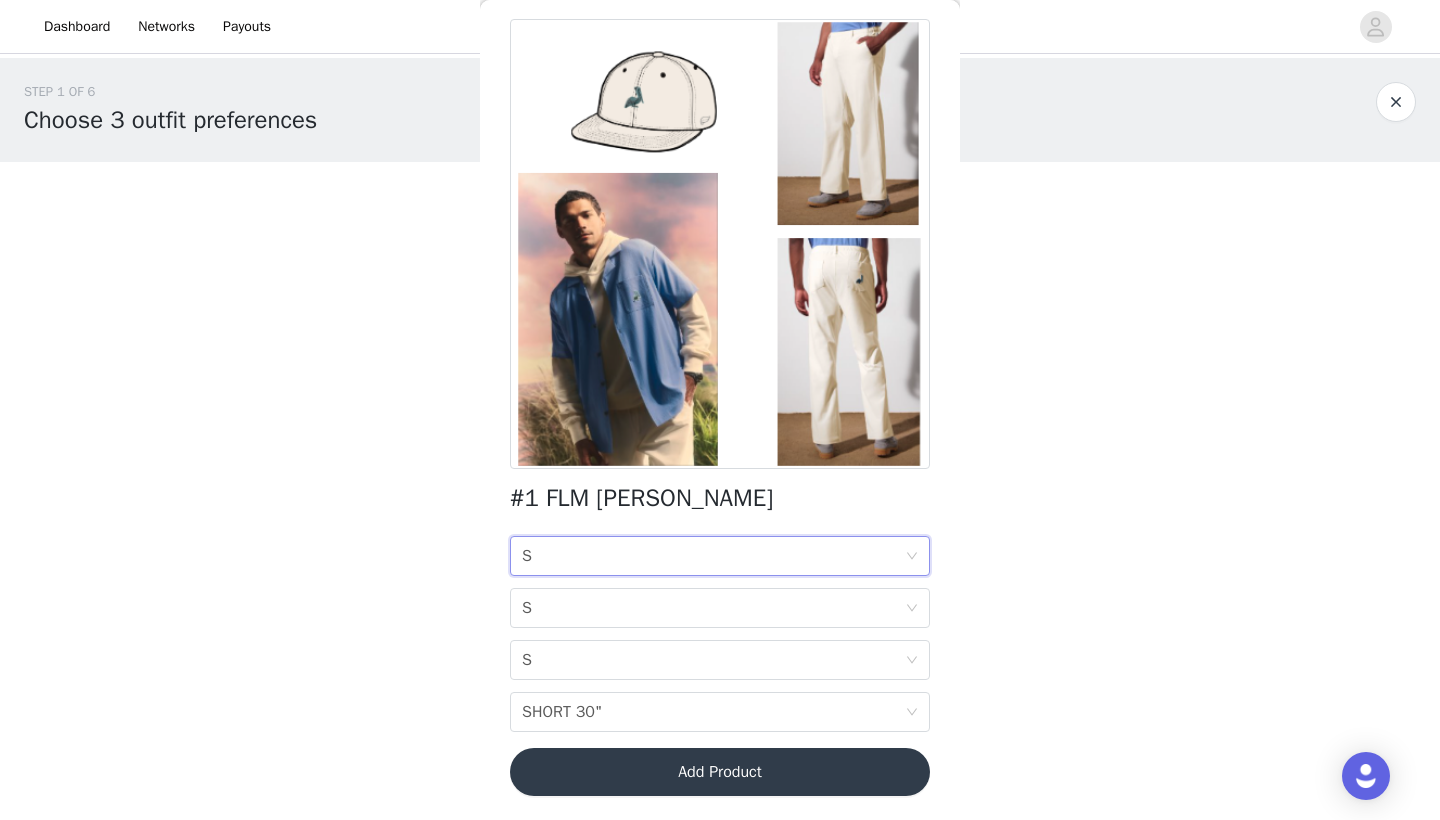 click on "#1 FLM [PERSON_NAME]" at bounding box center (720, 498) 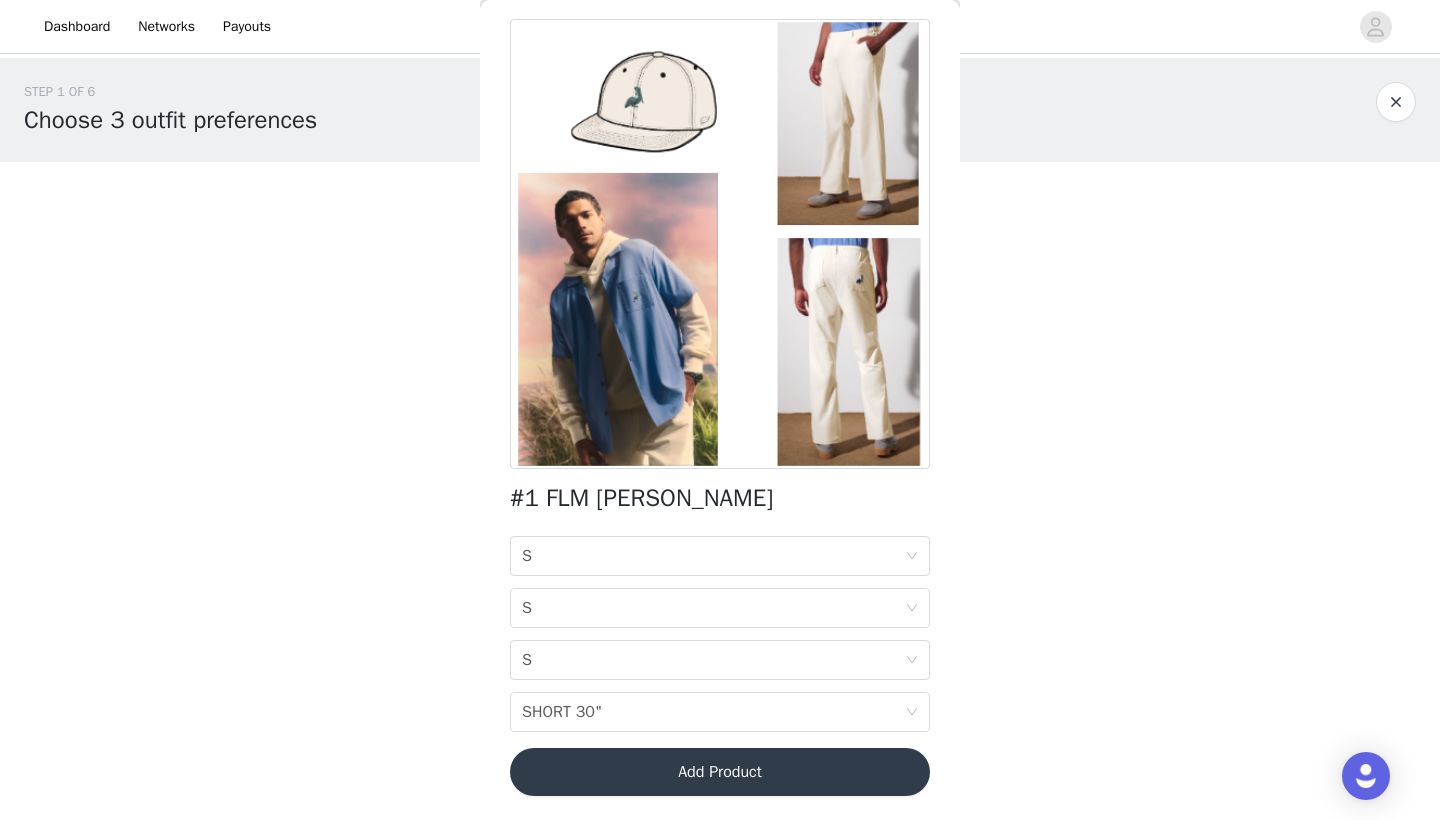 scroll, scrollTop: 81, scrollLeft: 0, axis: vertical 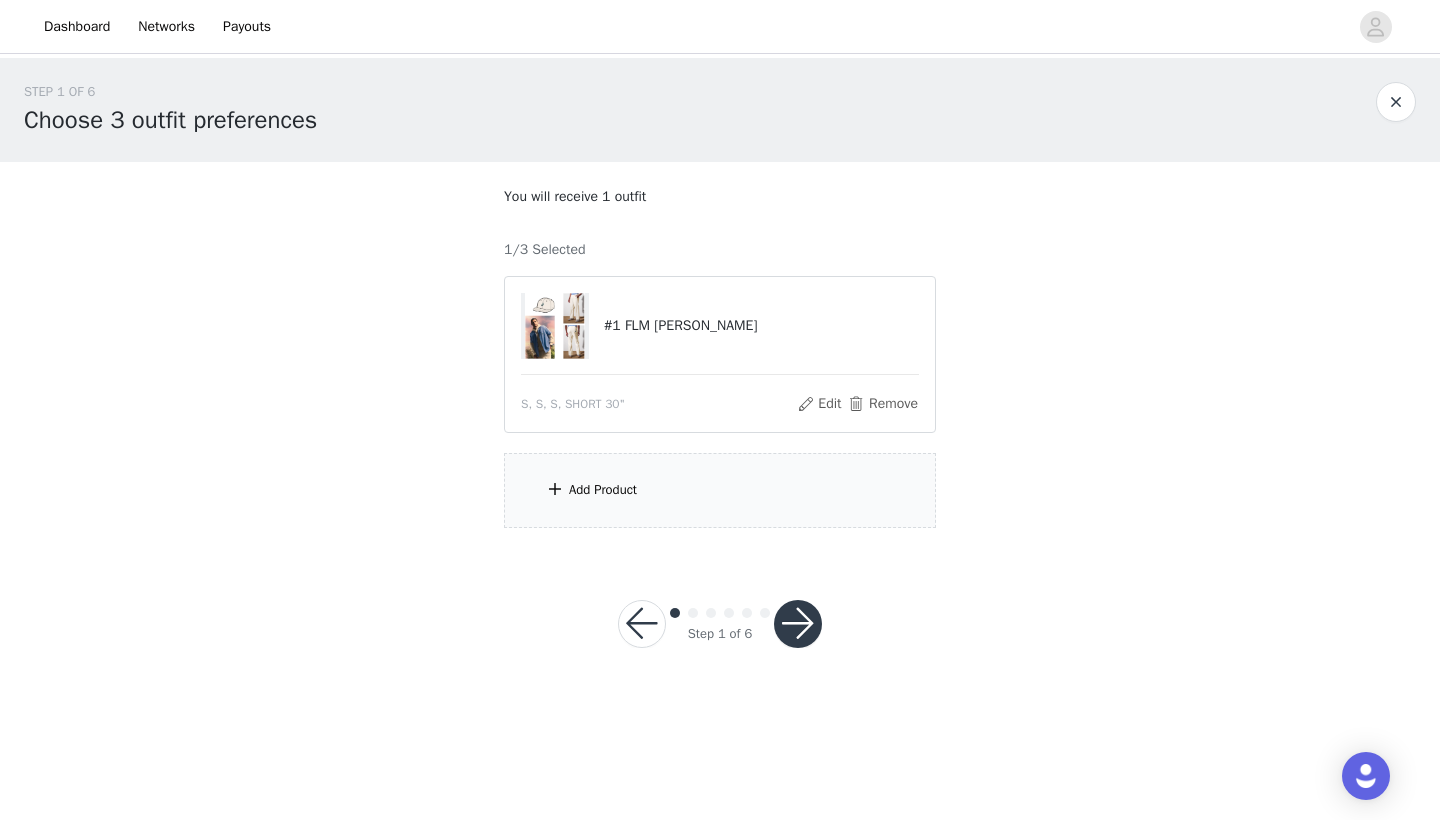 click on "Add Product" at bounding box center [720, 490] 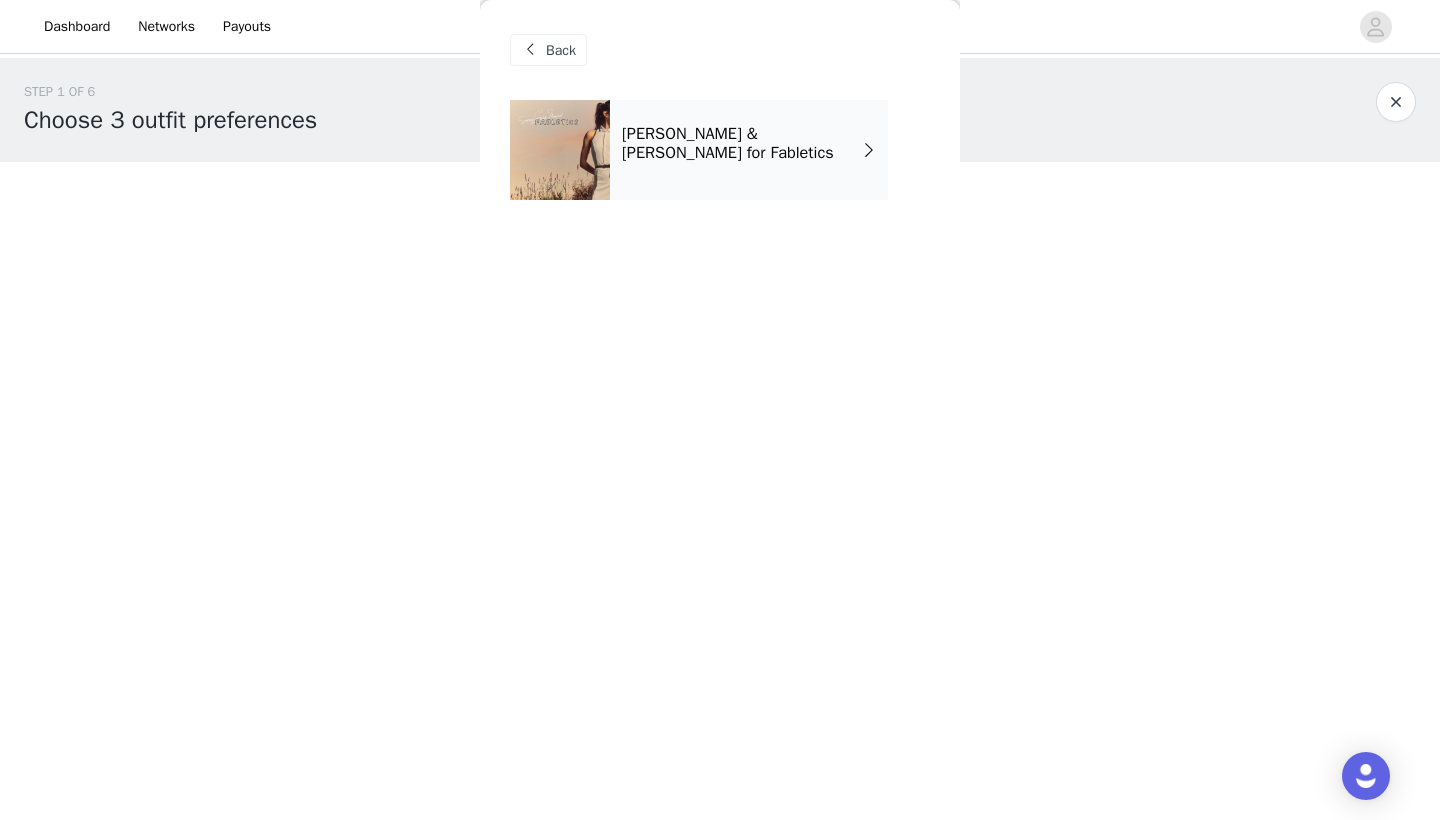 click on "[PERSON_NAME] & [PERSON_NAME] for Fabletics" at bounding box center [749, 150] 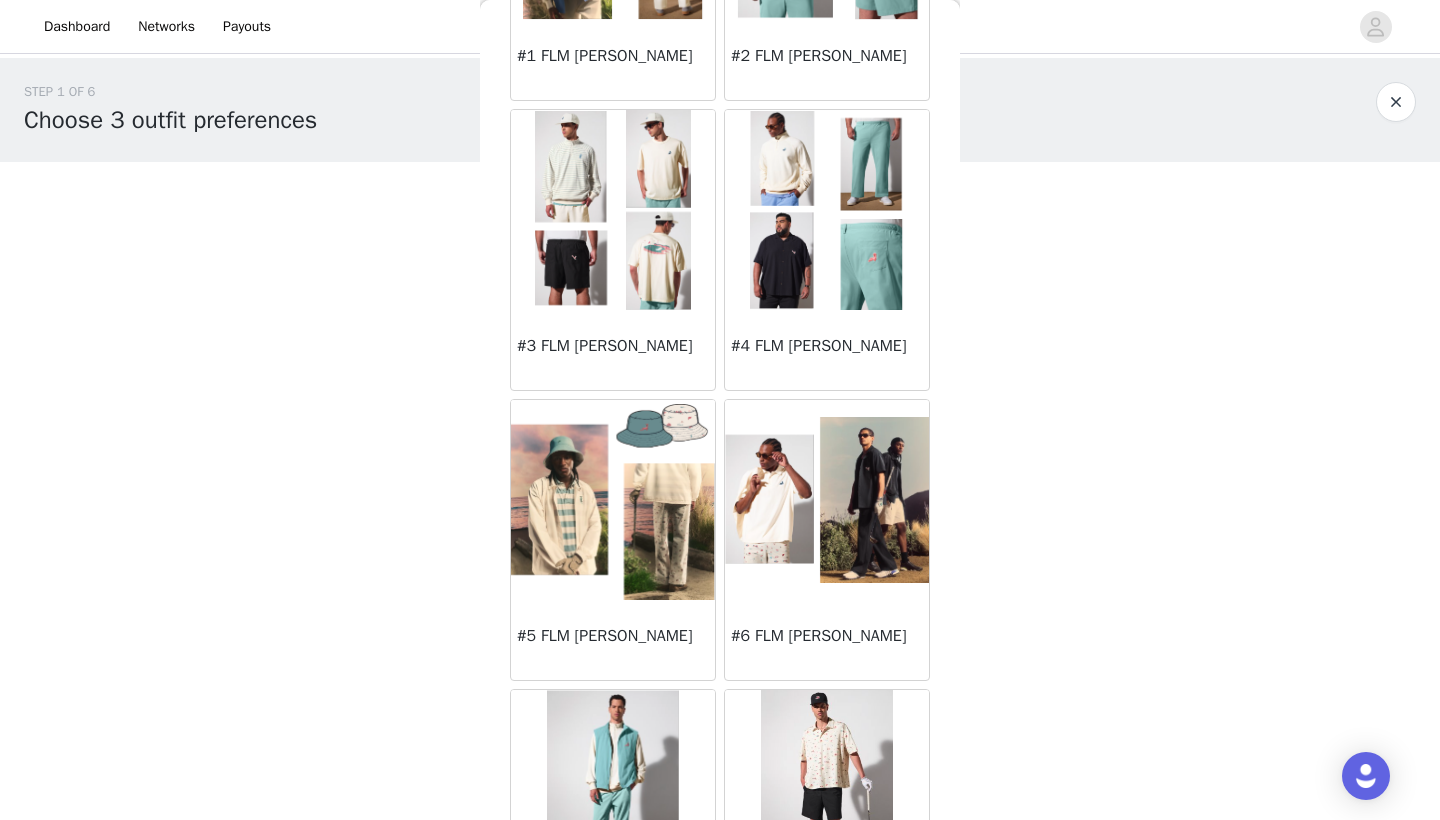 scroll, scrollTop: 1712, scrollLeft: 0, axis: vertical 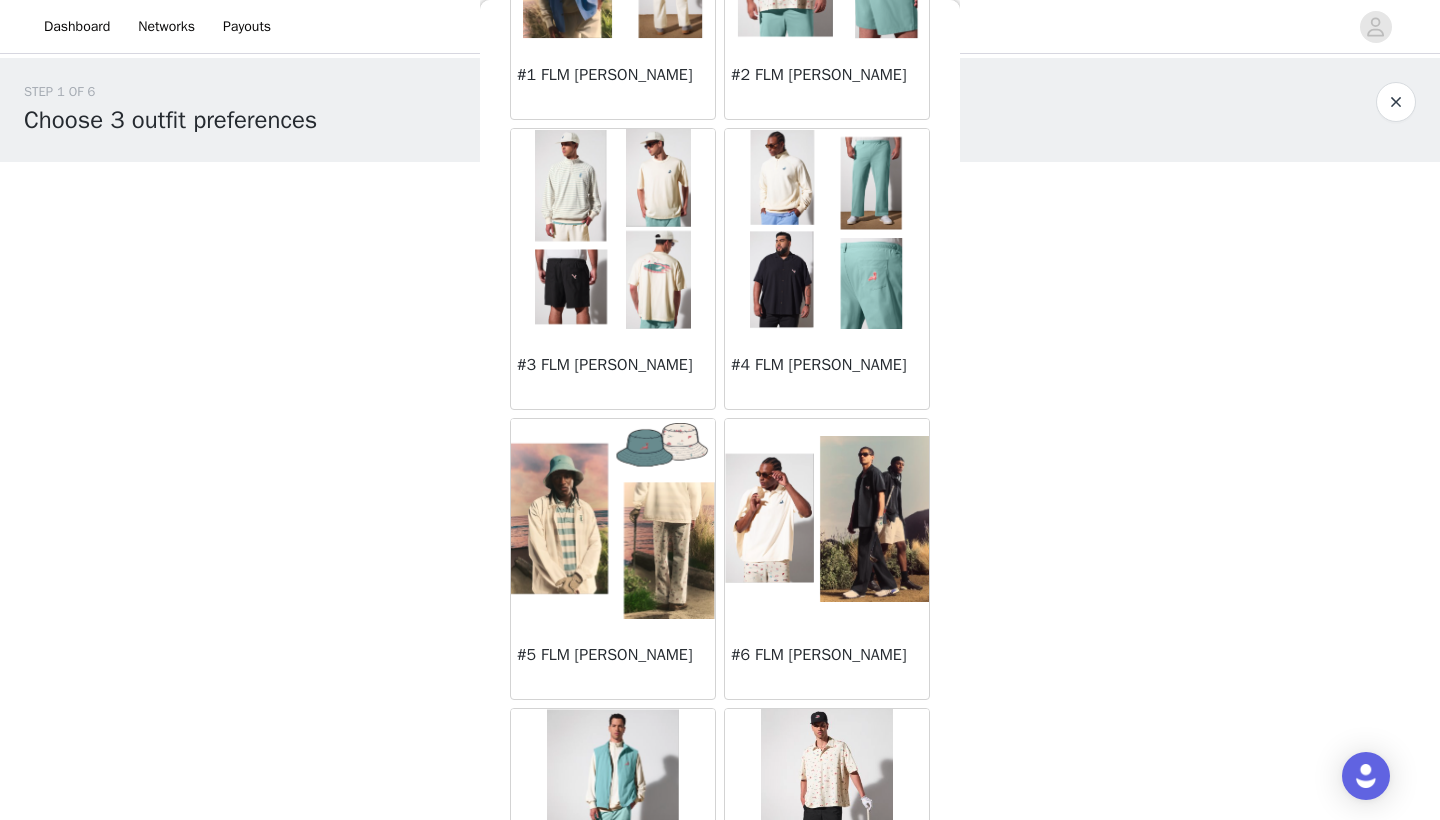 click at bounding box center (612, 519) 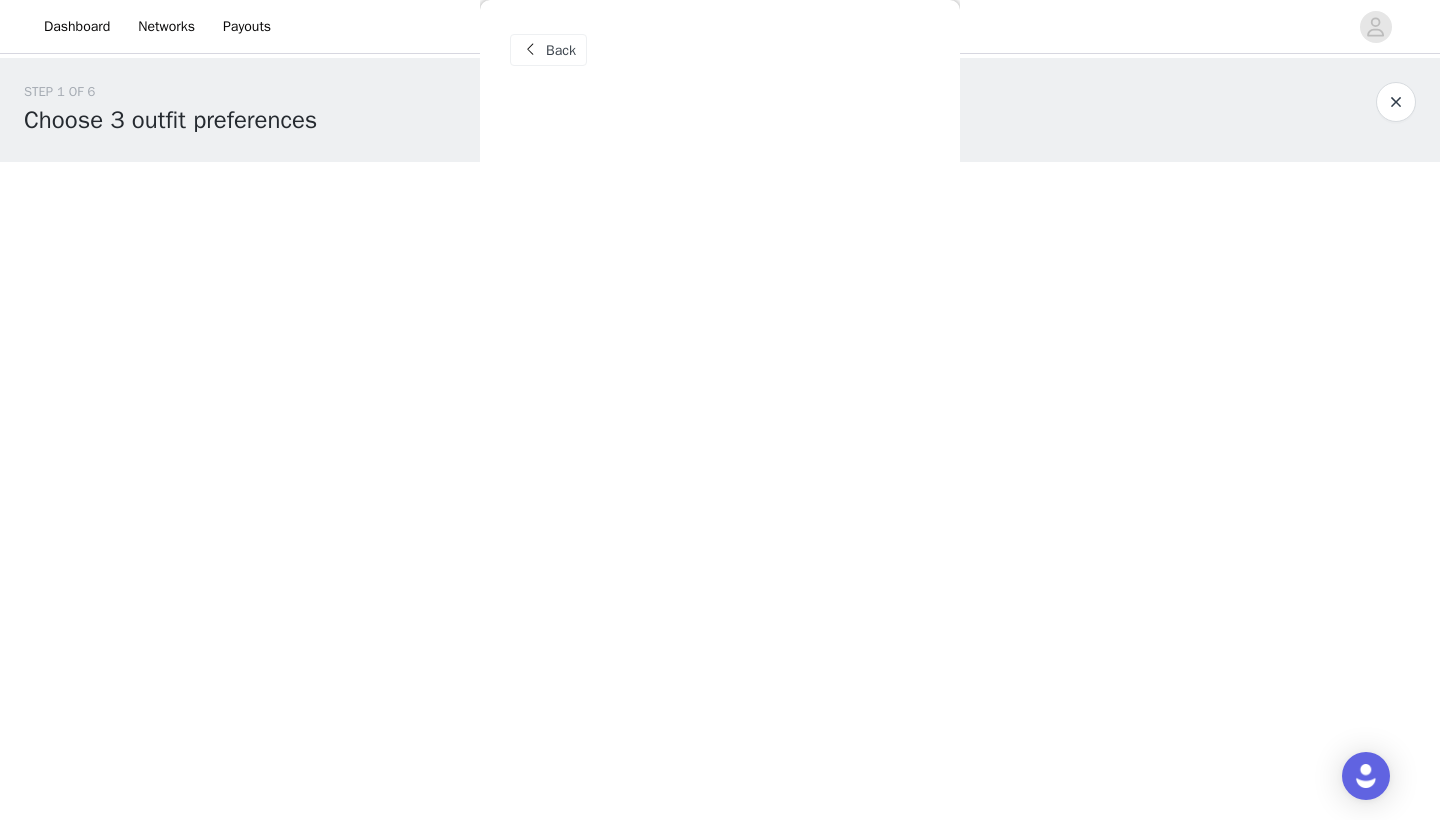 scroll, scrollTop: 0, scrollLeft: 0, axis: both 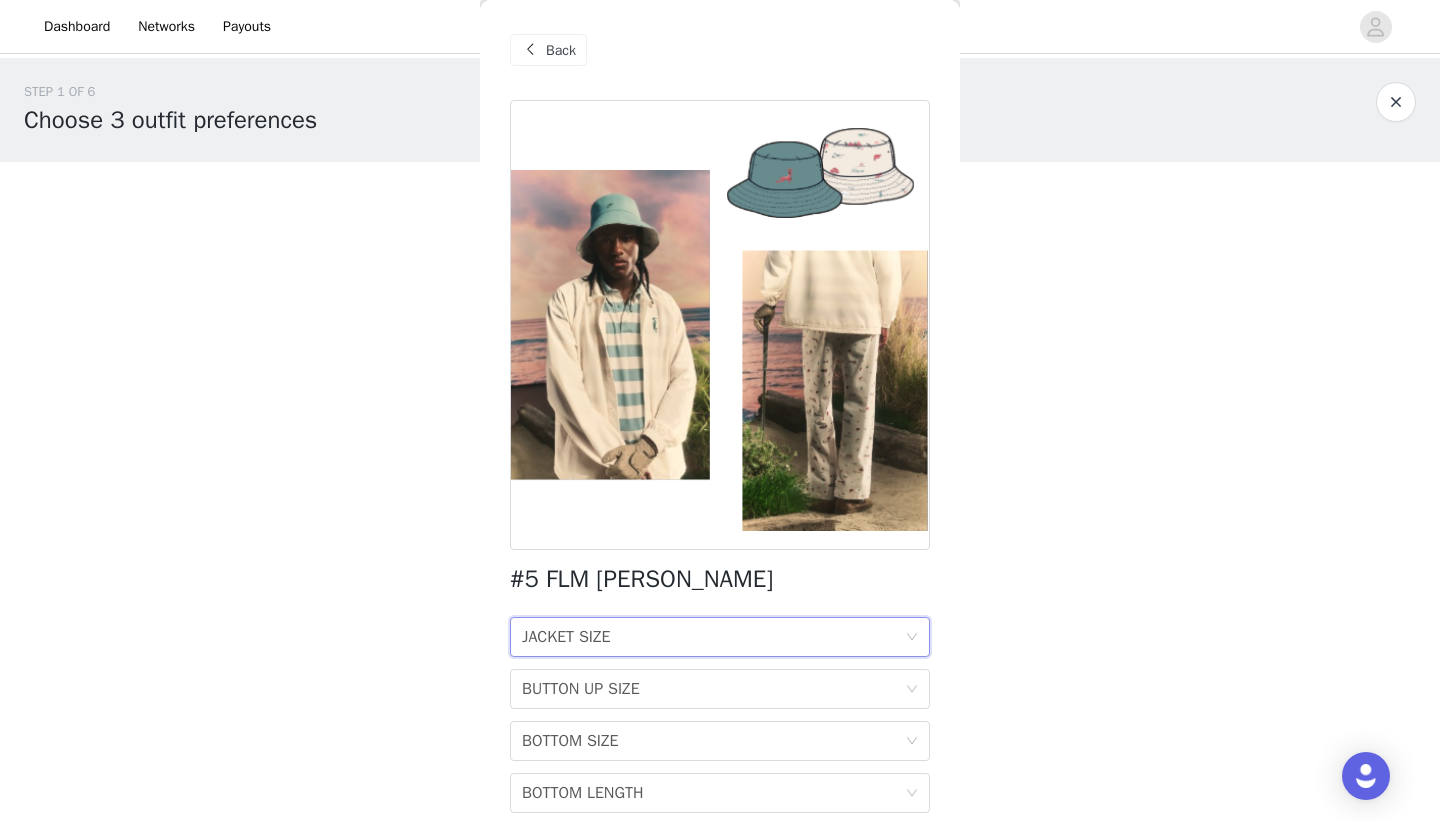 click on "JACKET SIZE JACKET SIZE" at bounding box center (713, 637) 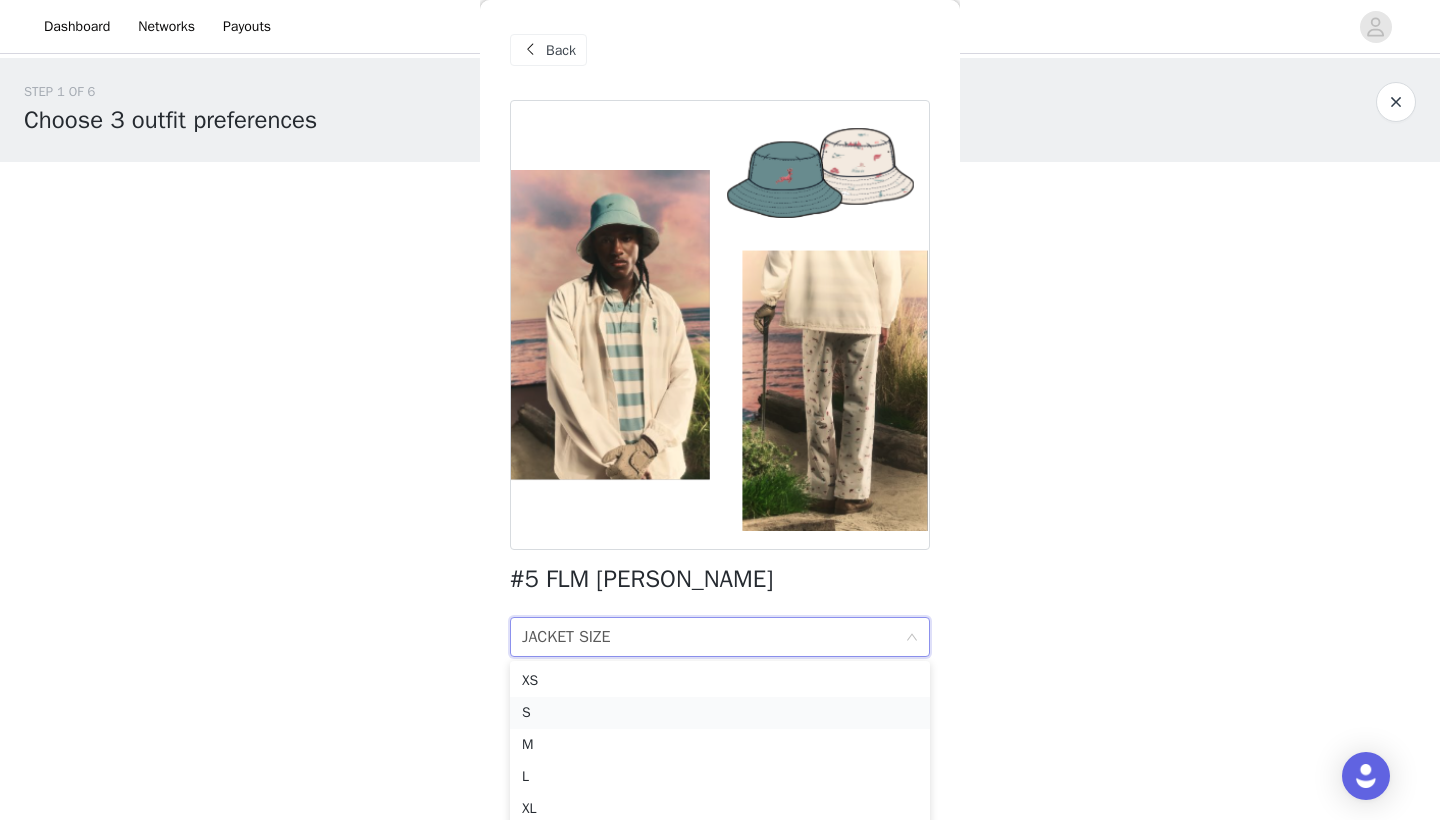 click on "S" at bounding box center [720, 713] 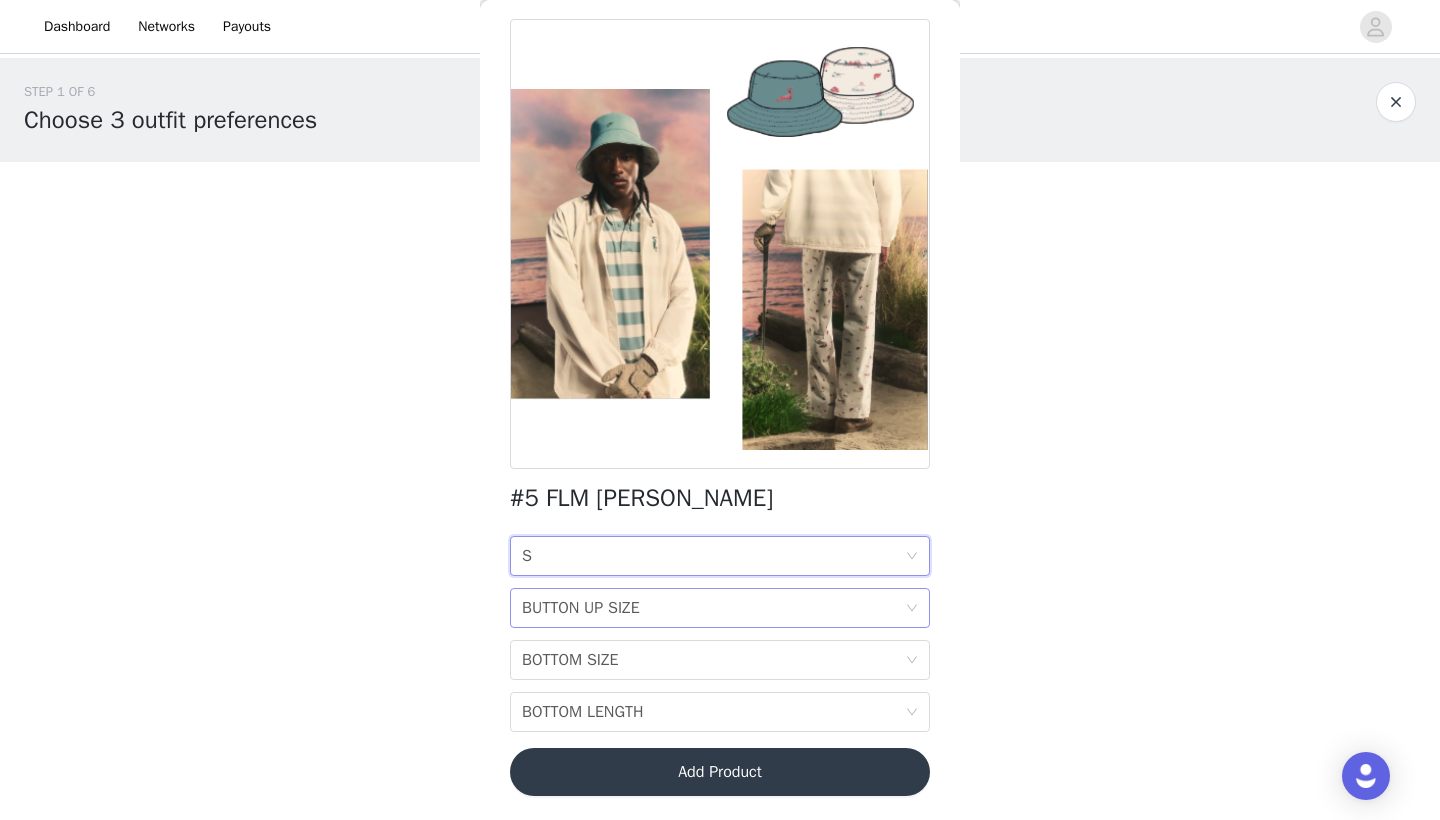 scroll, scrollTop: 81, scrollLeft: 0, axis: vertical 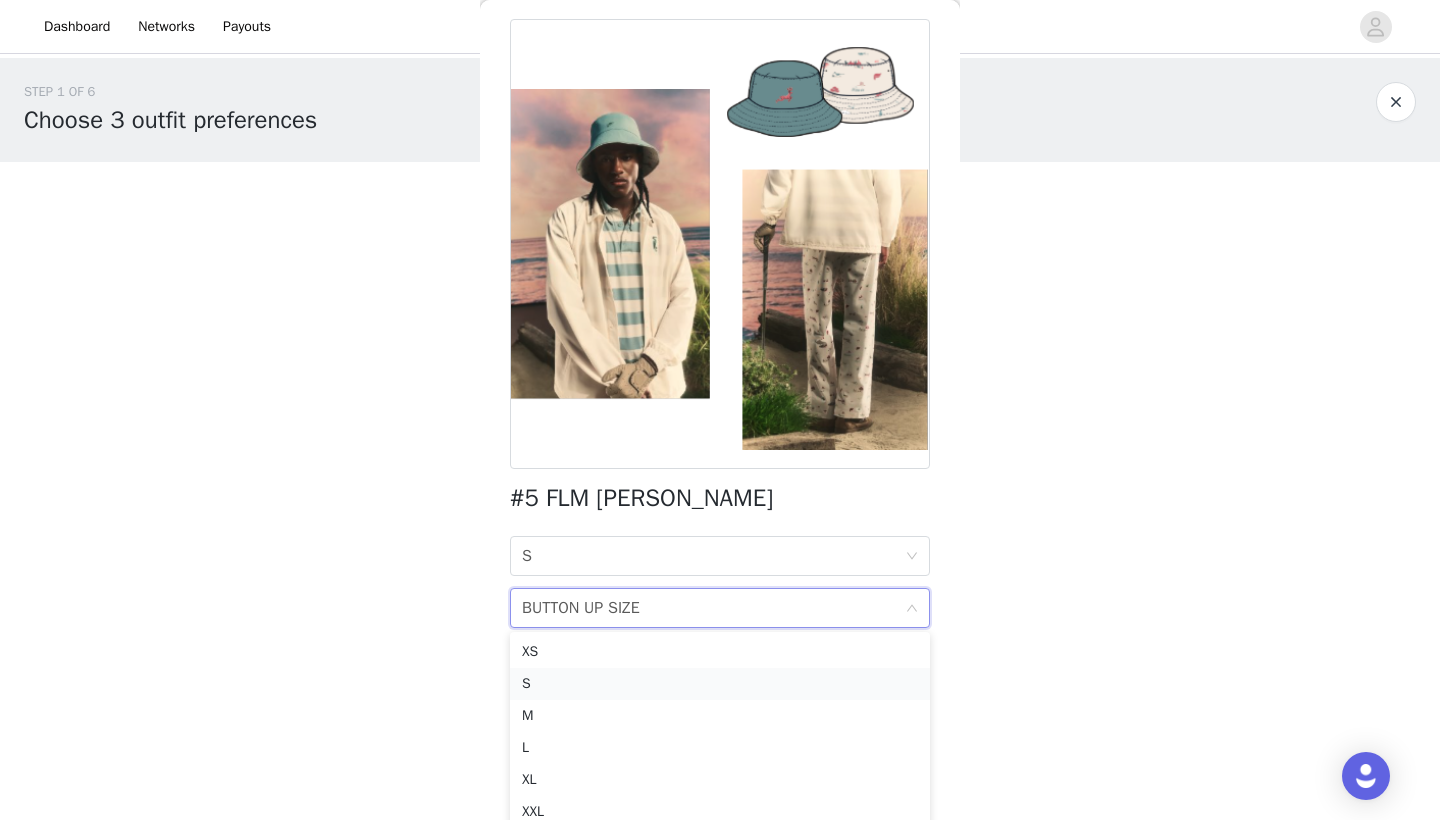 click on "S" at bounding box center (720, 684) 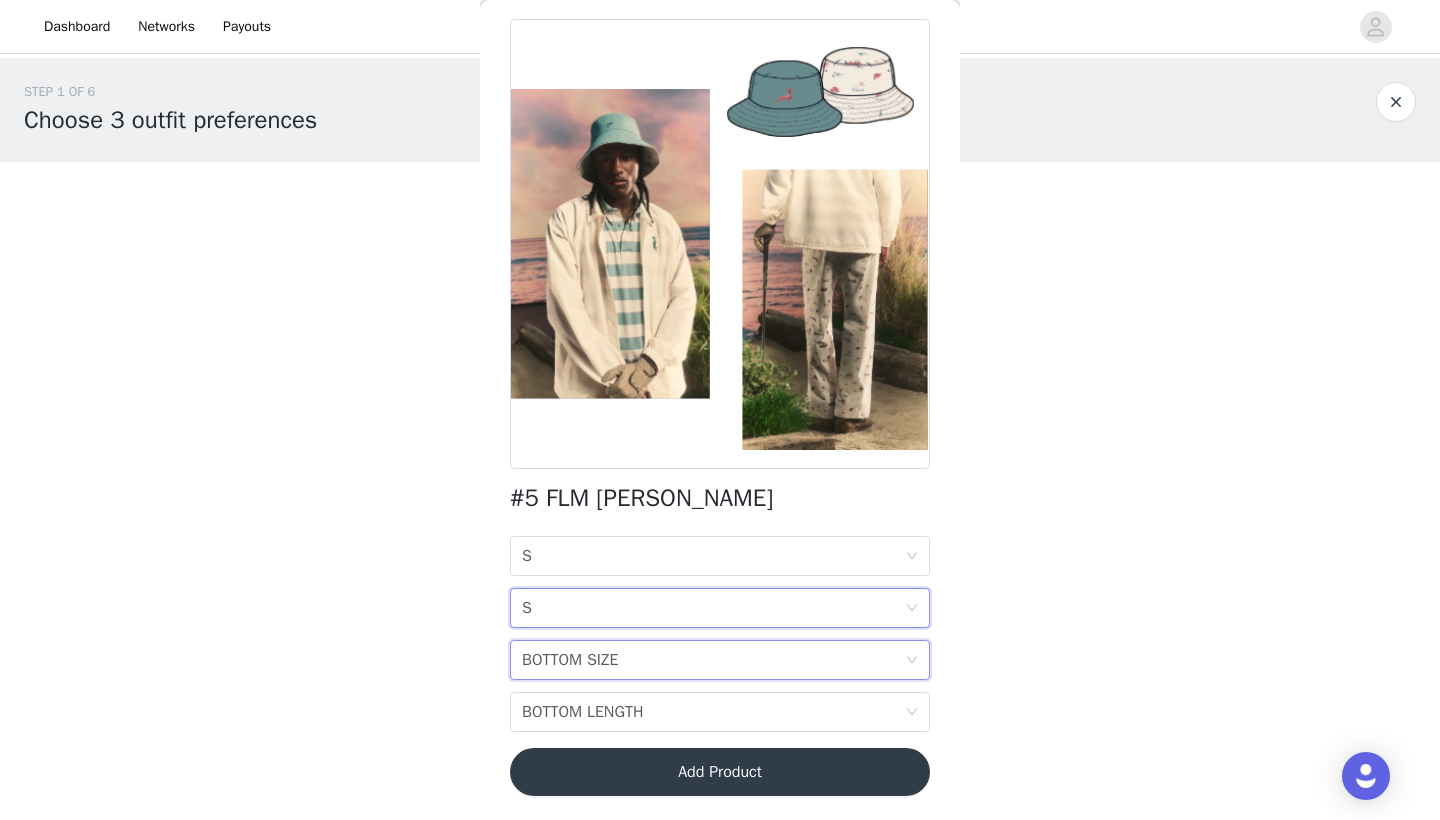 click on "BOTTOM SIZE" at bounding box center [570, 660] 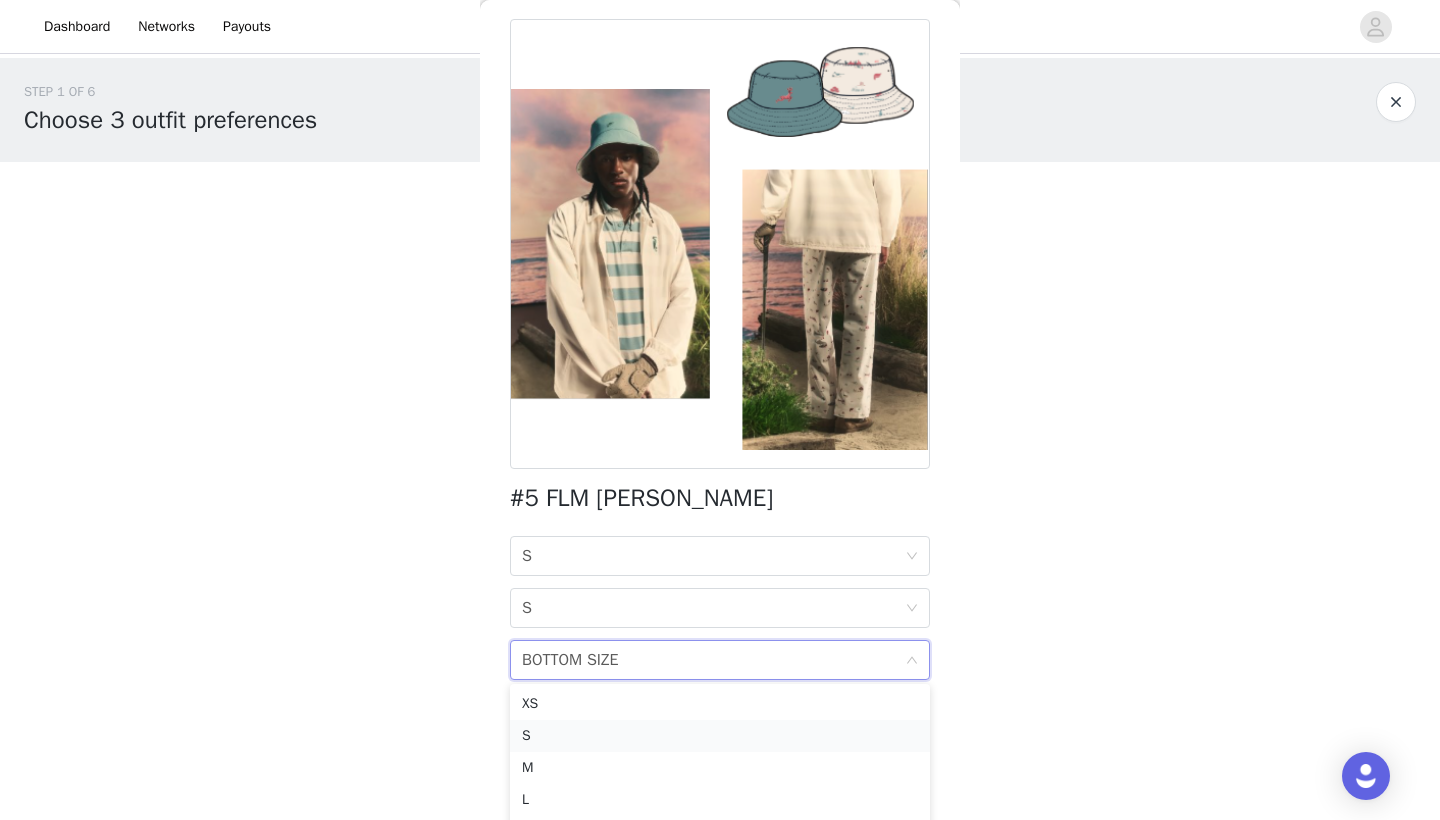 click on "S" at bounding box center (720, 736) 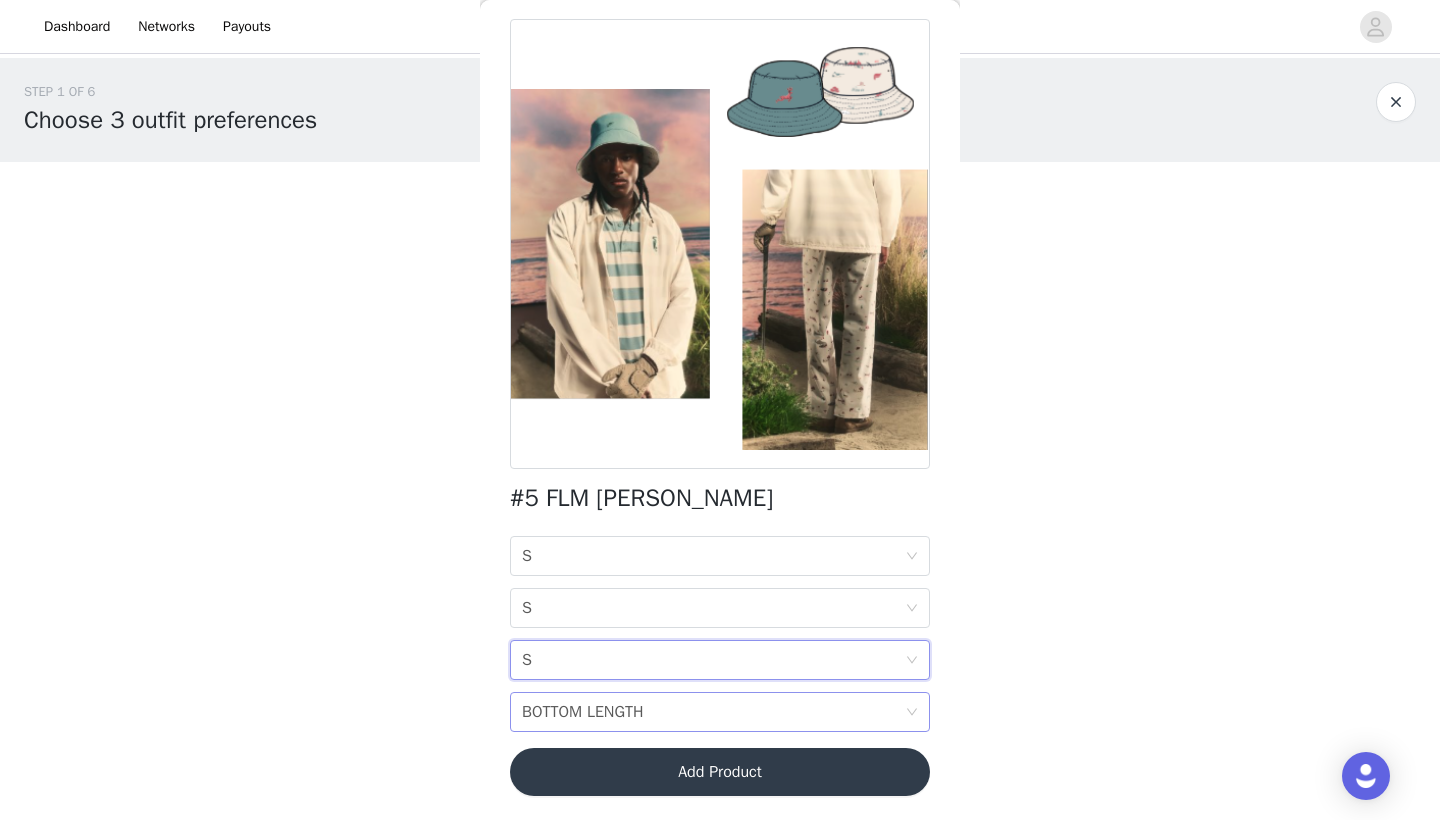 click on "BOTTOM LENGTH" at bounding box center (583, 712) 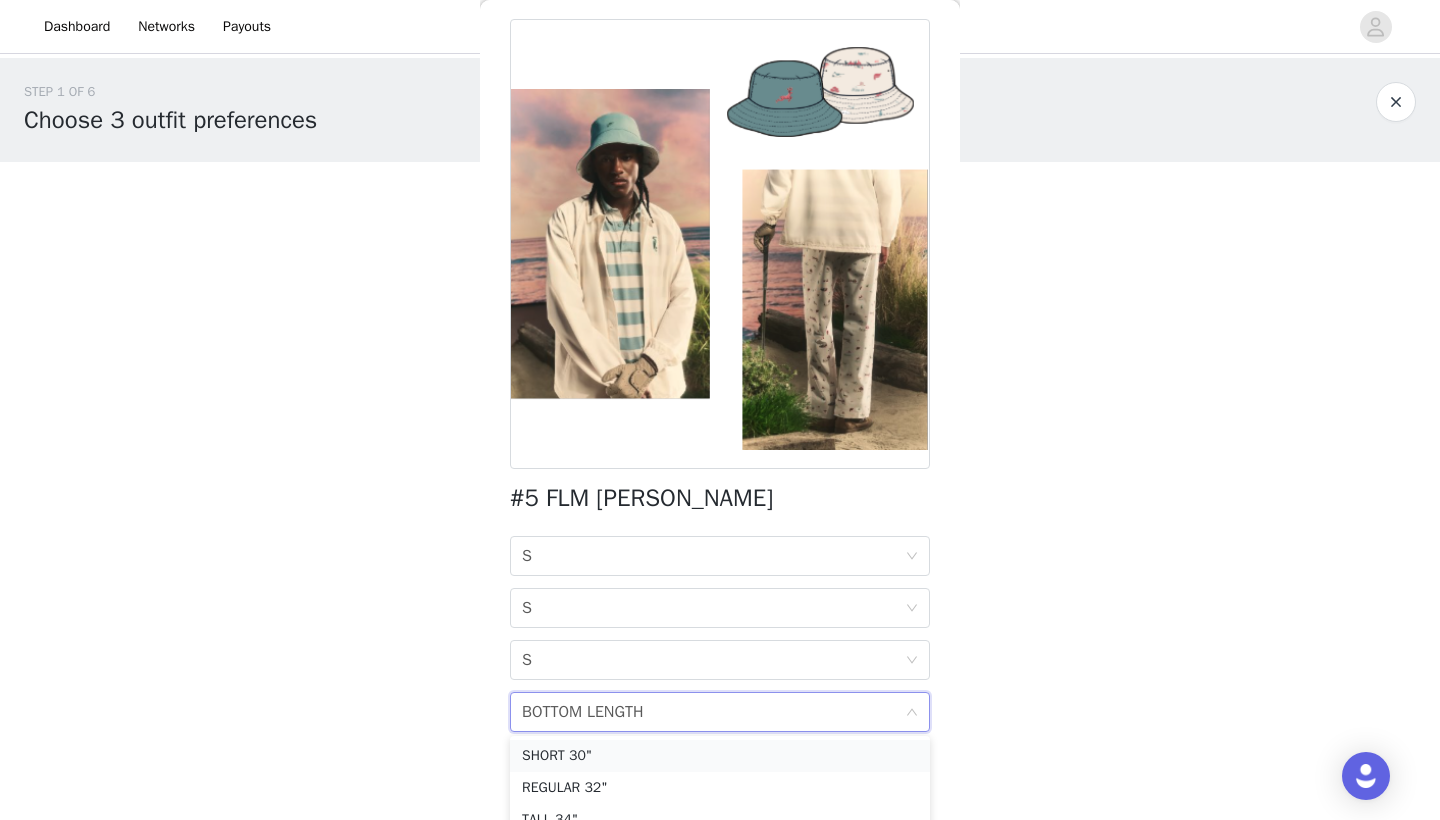 click on "SHORT 30"" at bounding box center [720, 756] 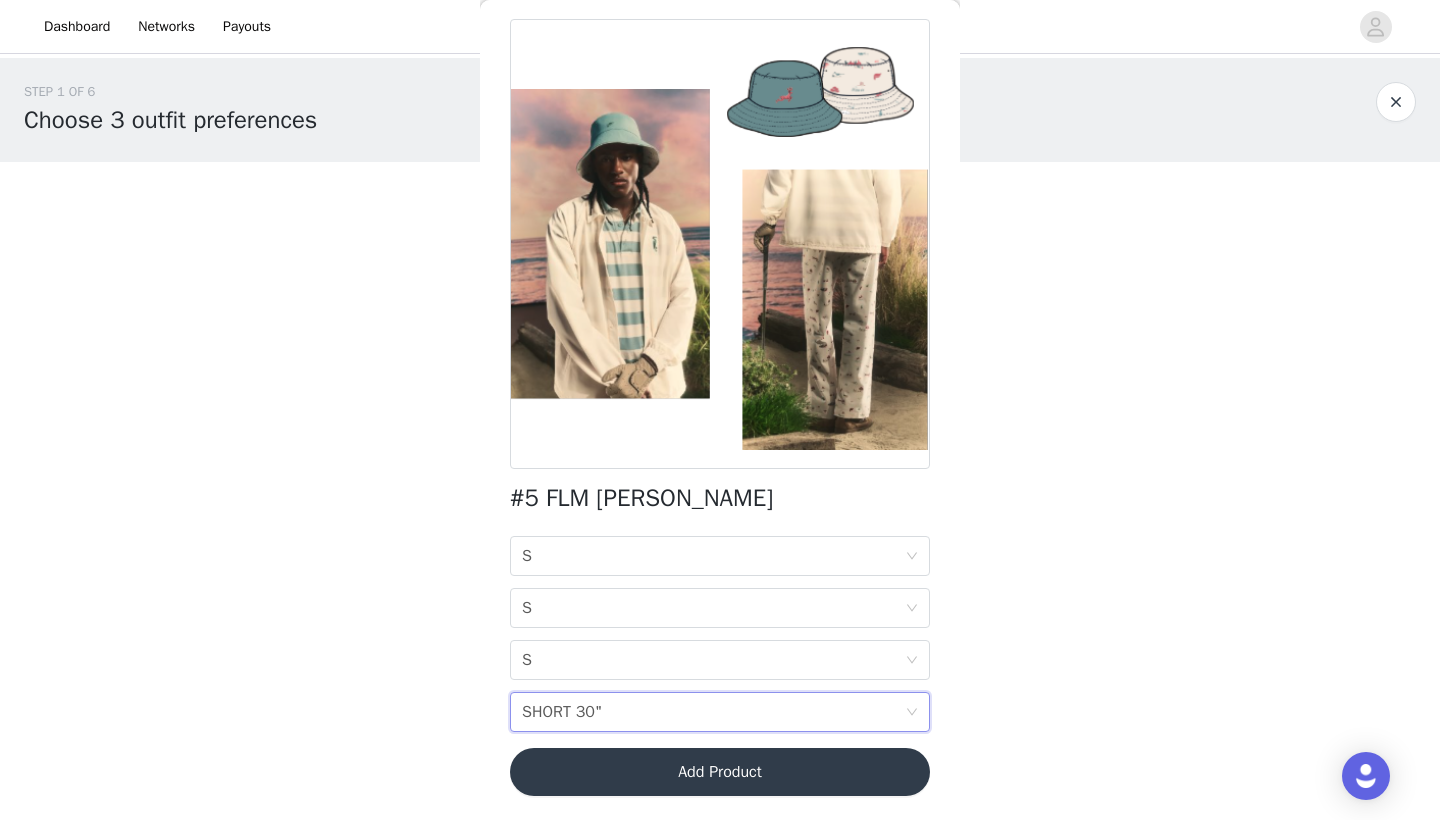 click on "Add Product" at bounding box center [720, 772] 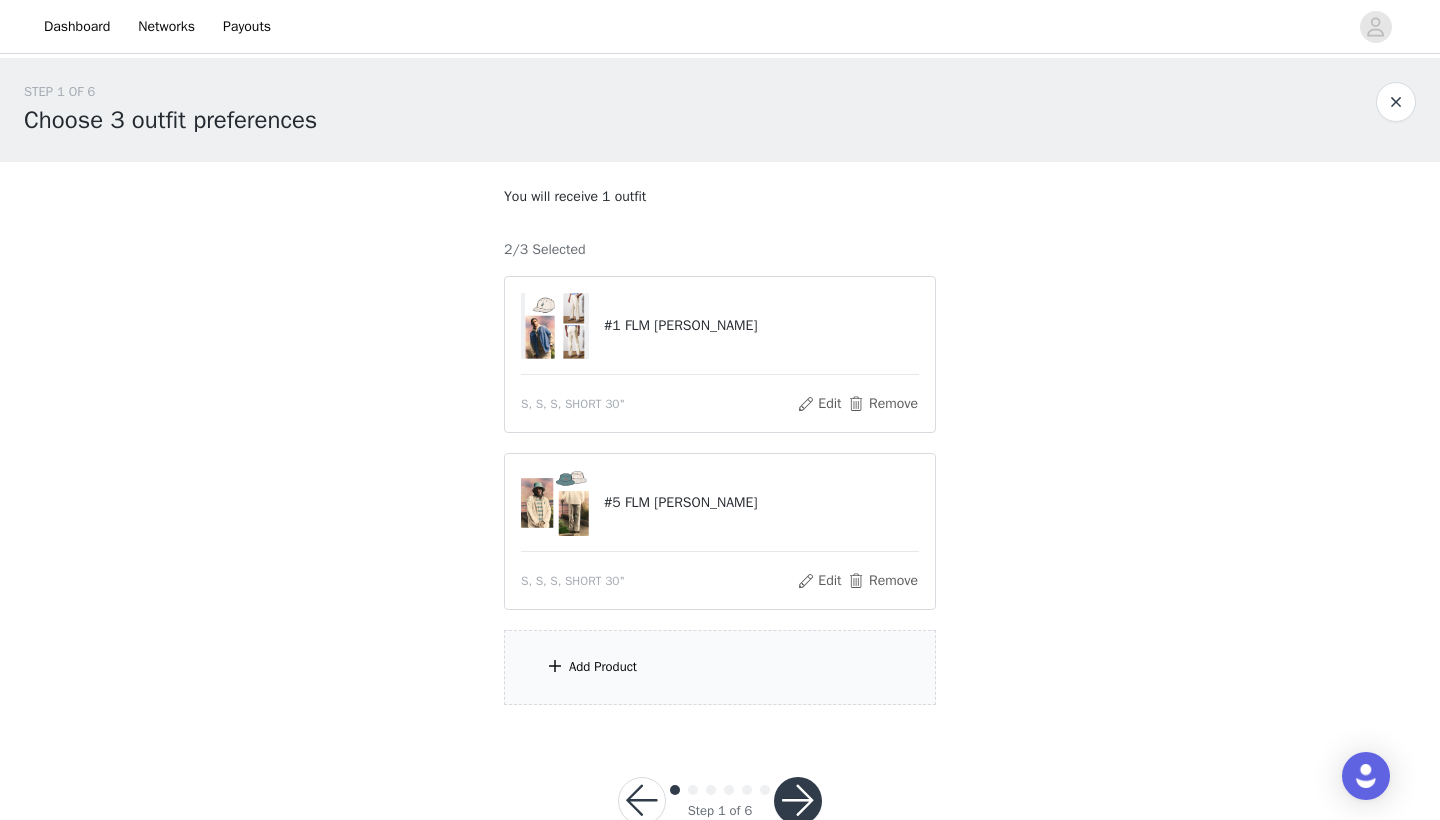 click on "Add Product" at bounding box center [720, 667] 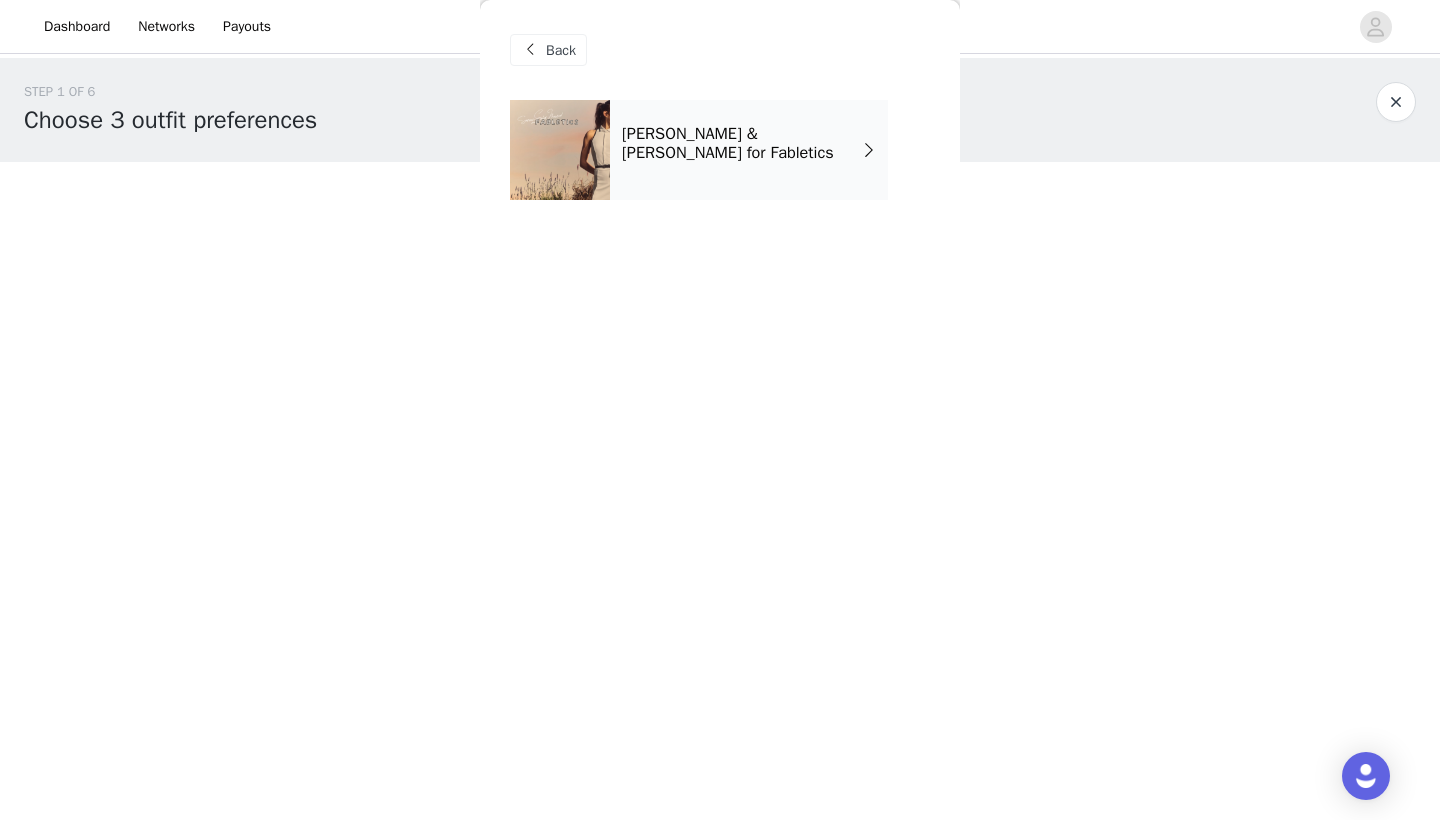click on "[PERSON_NAME] & [PERSON_NAME] for Fabletics" at bounding box center [742, 143] 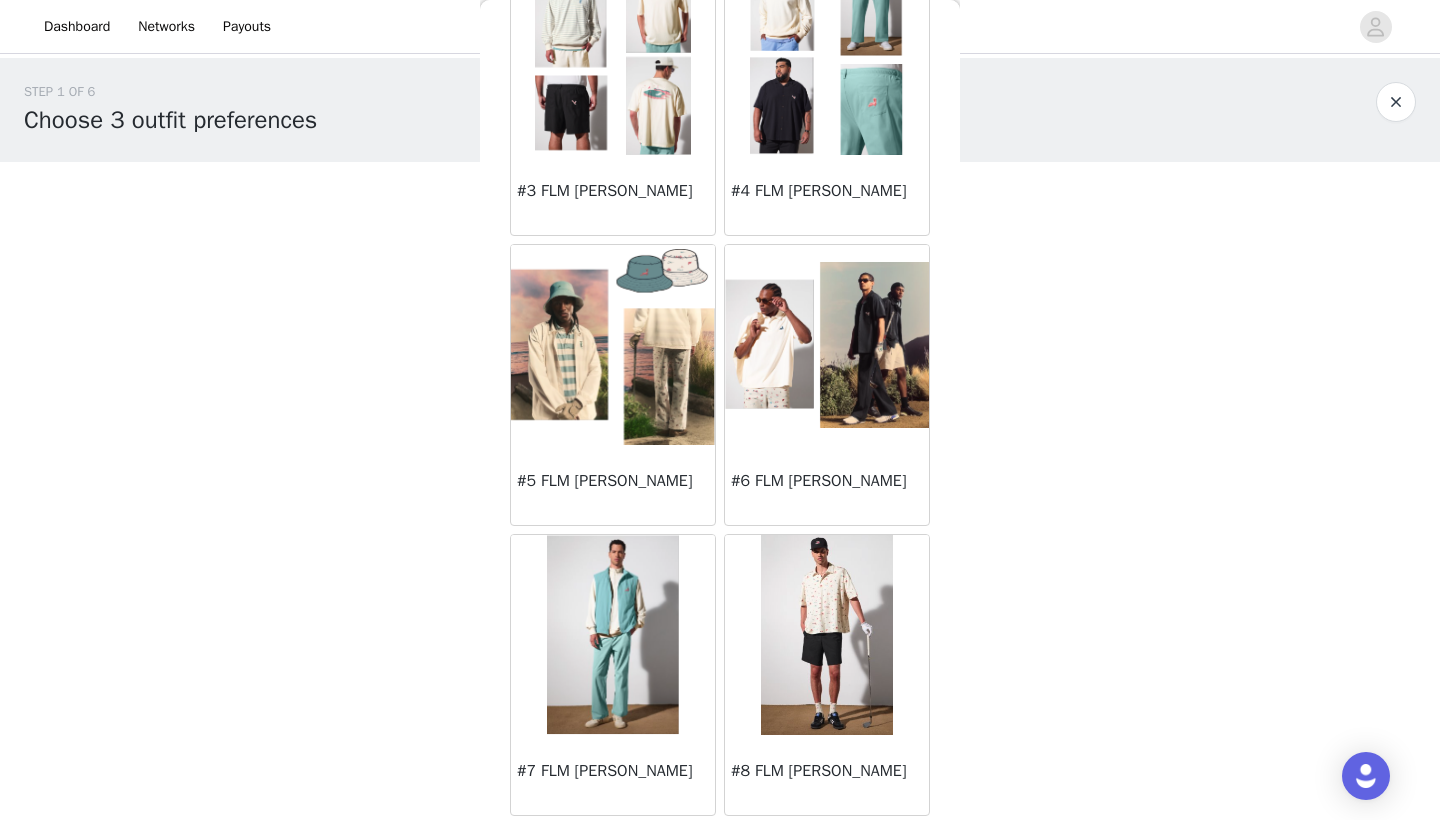 scroll, scrollTop: 1886, scrollLeft: 0, axis: vertical 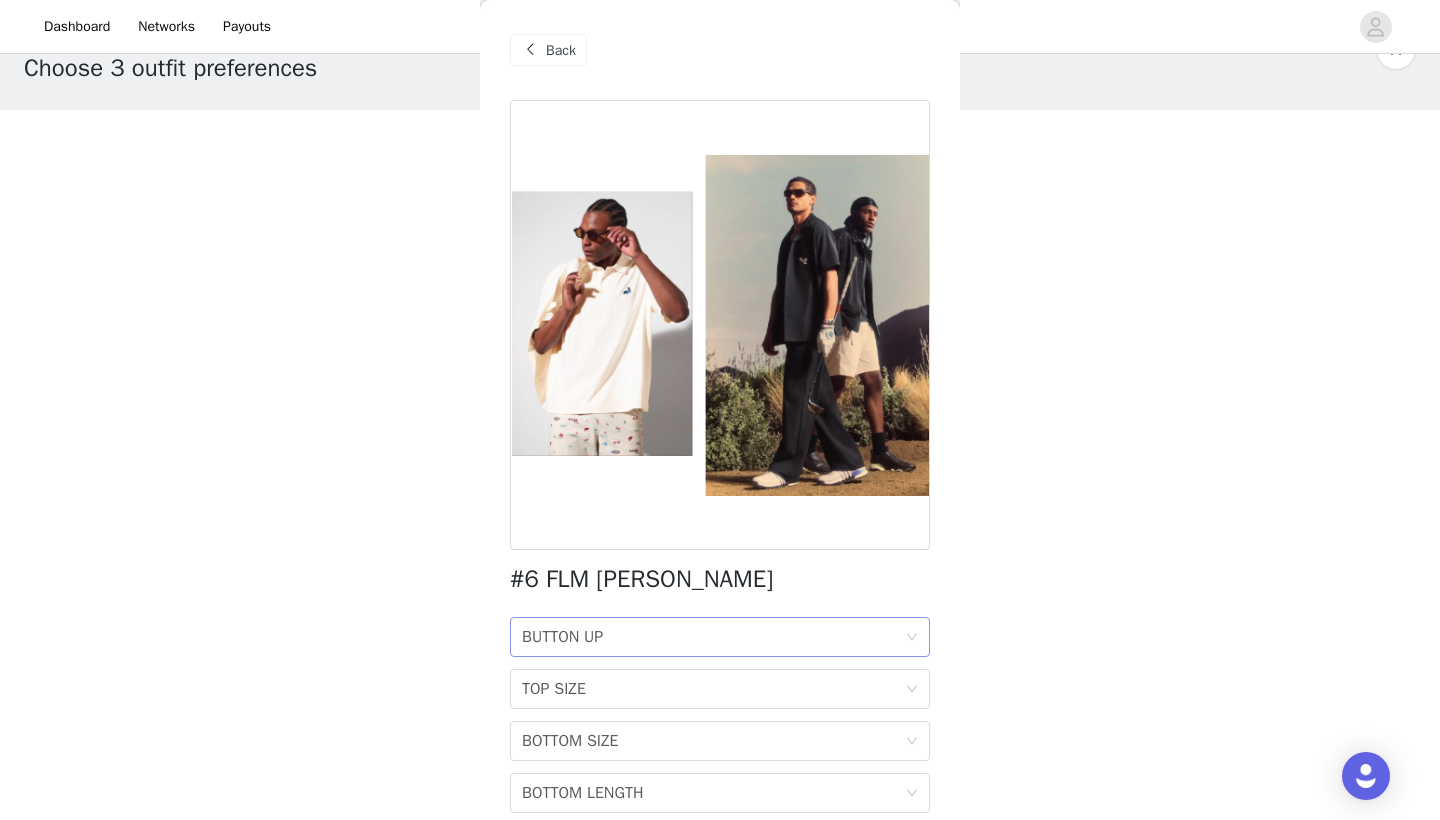 click on "BUTTON UP BUTTON UP" at bounding box center (713, 637) 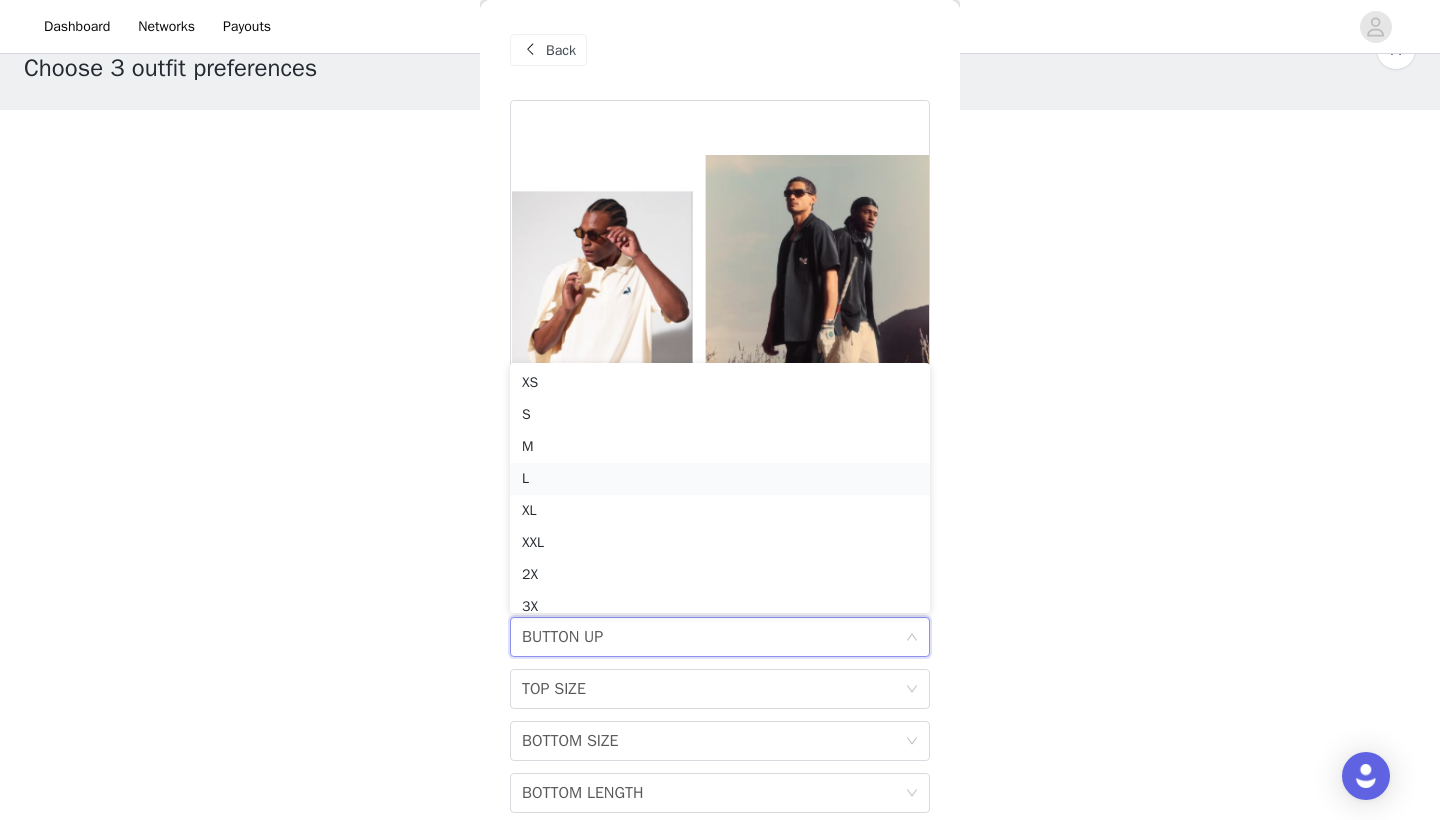 scroll, scrollTop: 10, scrollLeft: 0, axis: vertical 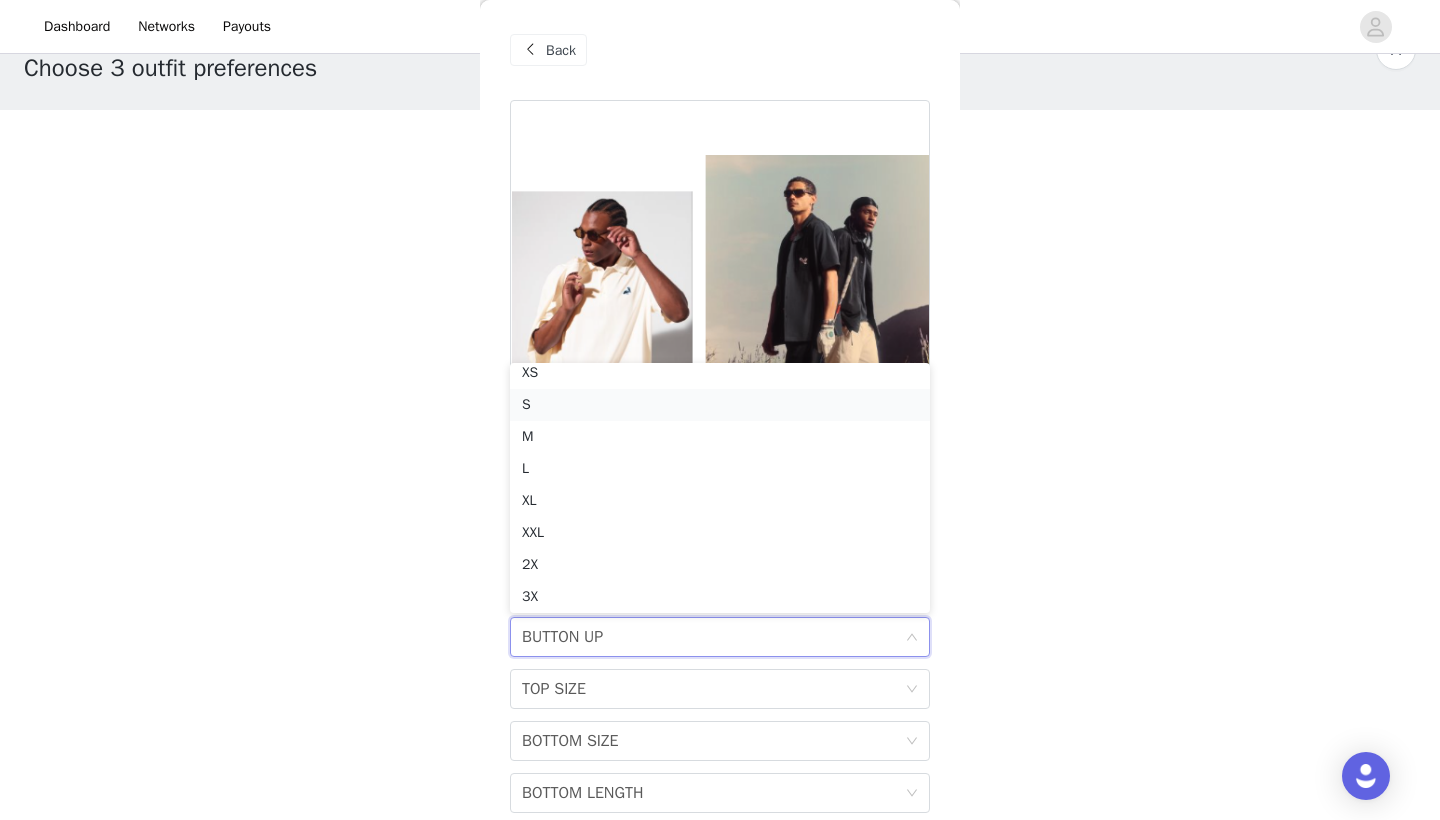 click on "S" at bounding box center (720, 405) 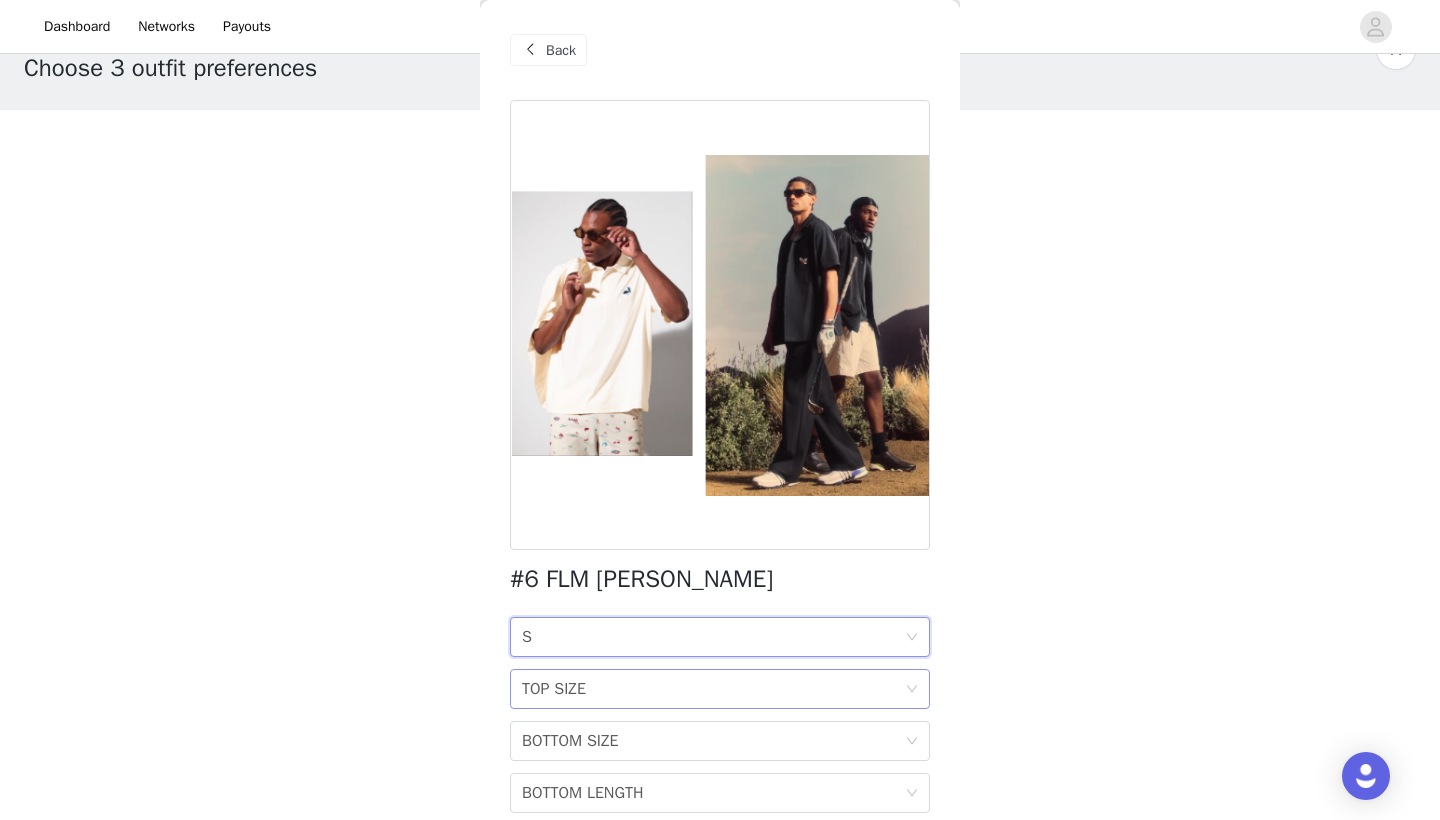 click on "TOP SIZE TOP SIZE" at bounding box center [713, 689] 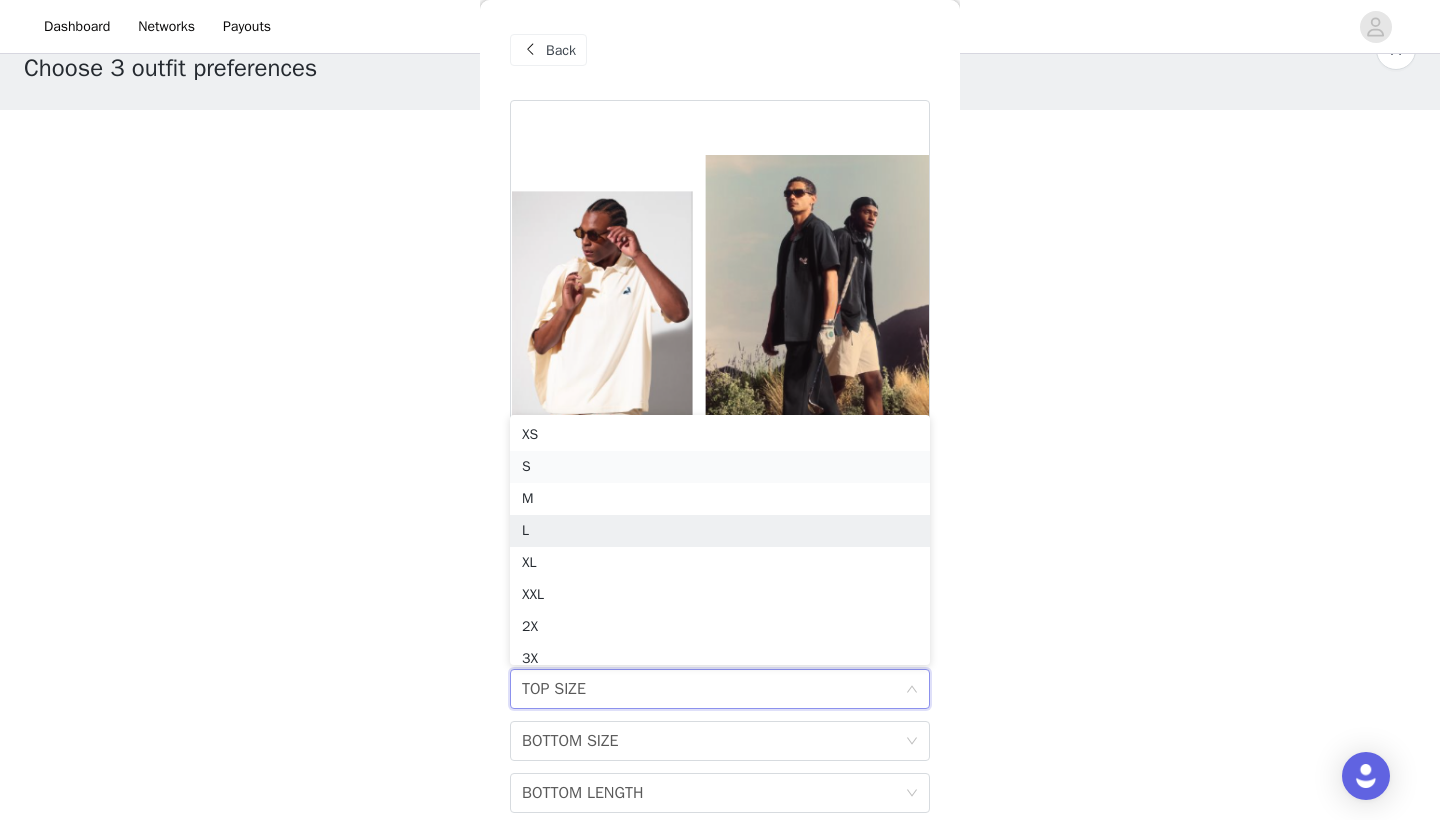 scroll, scrollTop: 9, scrollLeft: 0, axis: vertical 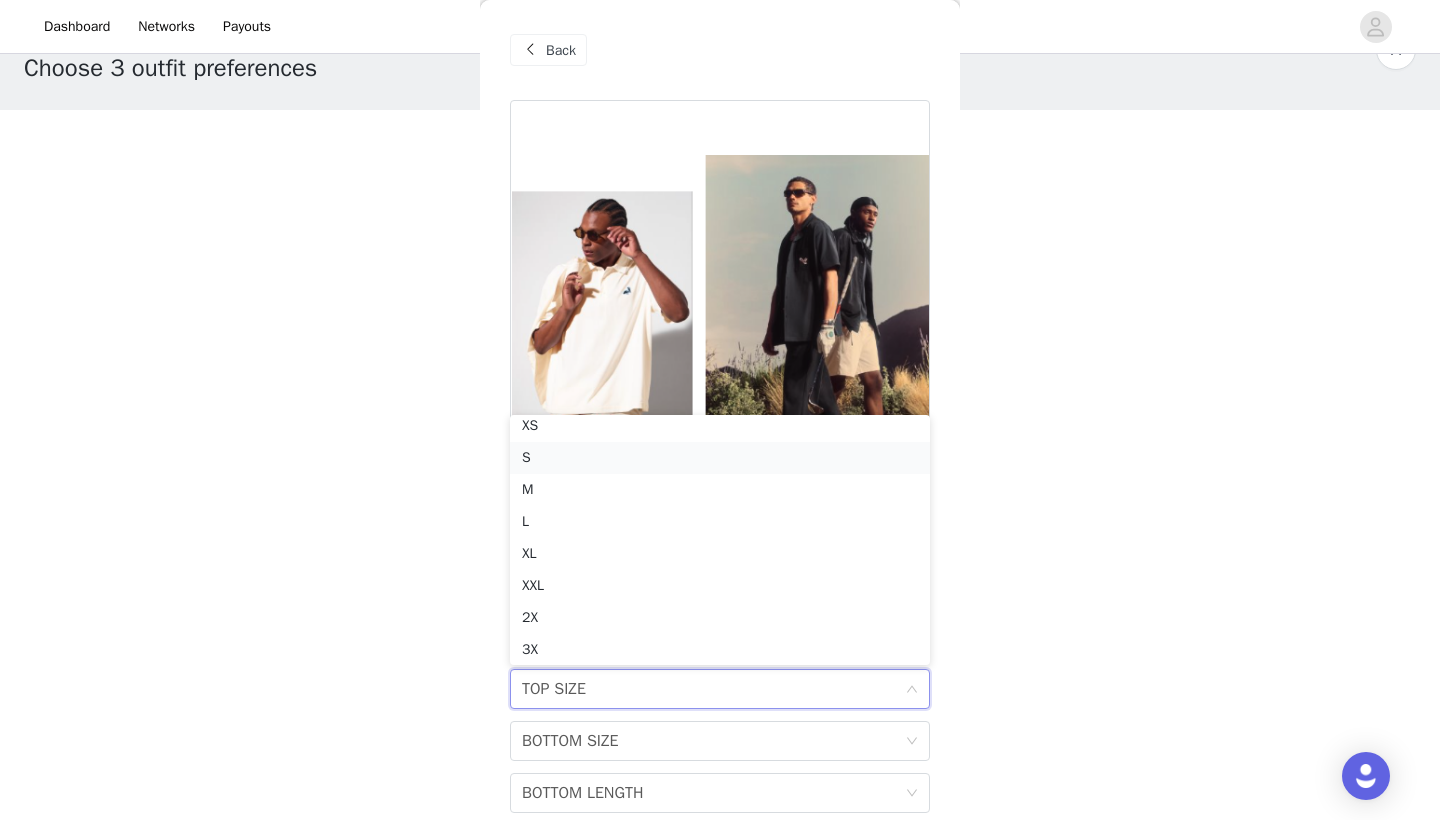 click on "S" at bounding box center [720, 458] 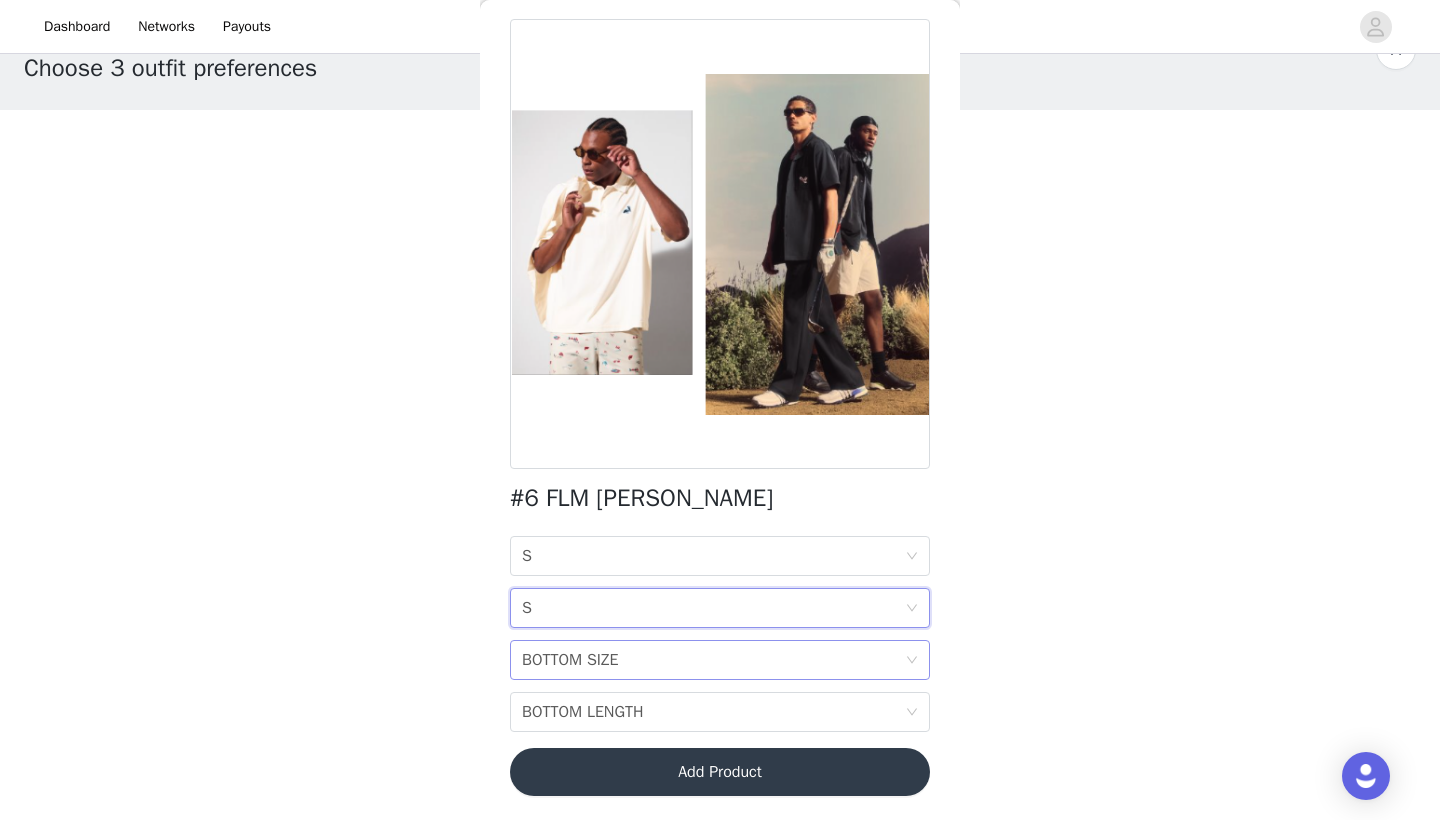 click on "BOTTOM SIZE" at bounding box center [570, 660] 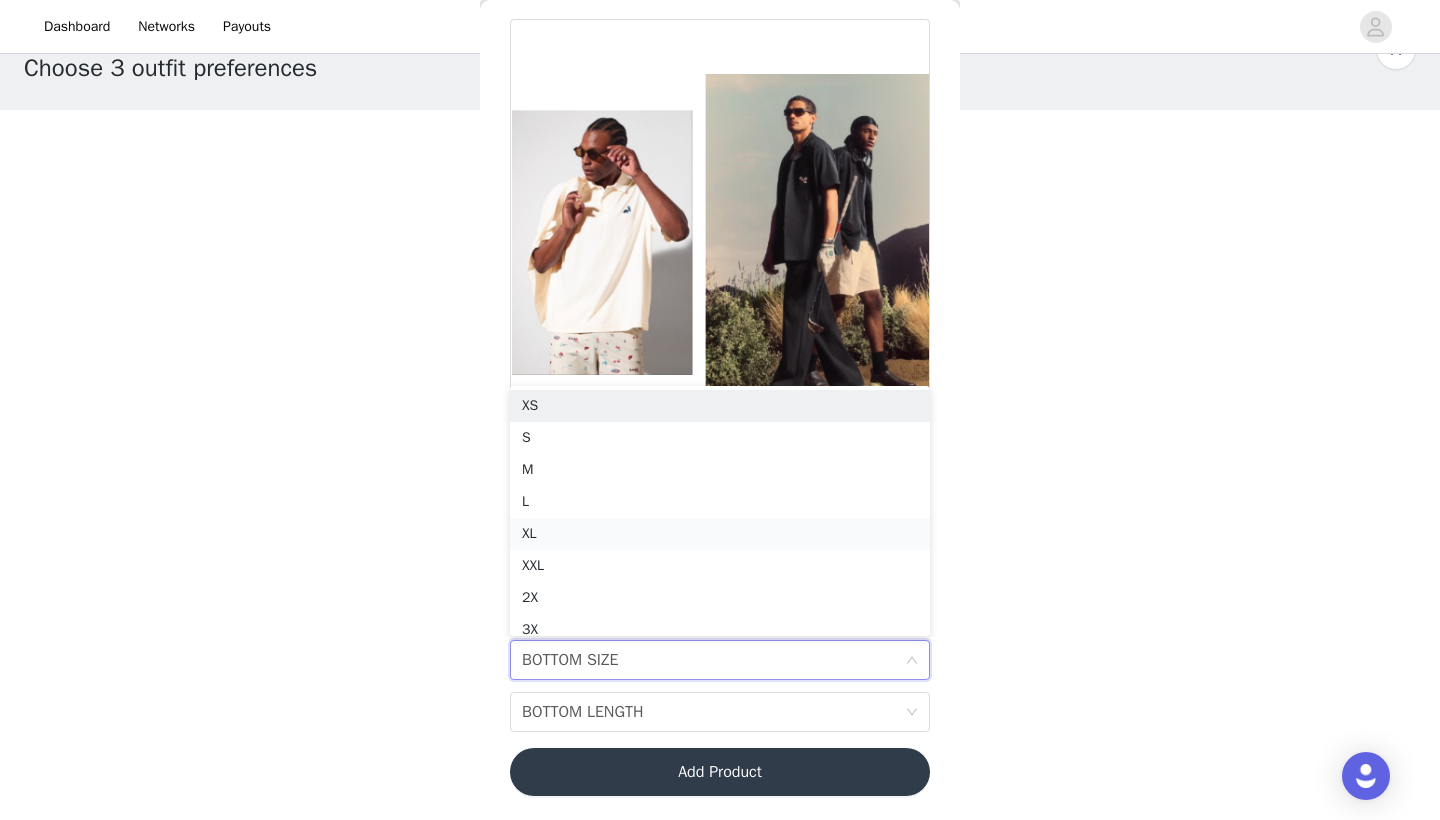 scroll, scrollTop: 10, scrollLeft: 0, axis: vertical 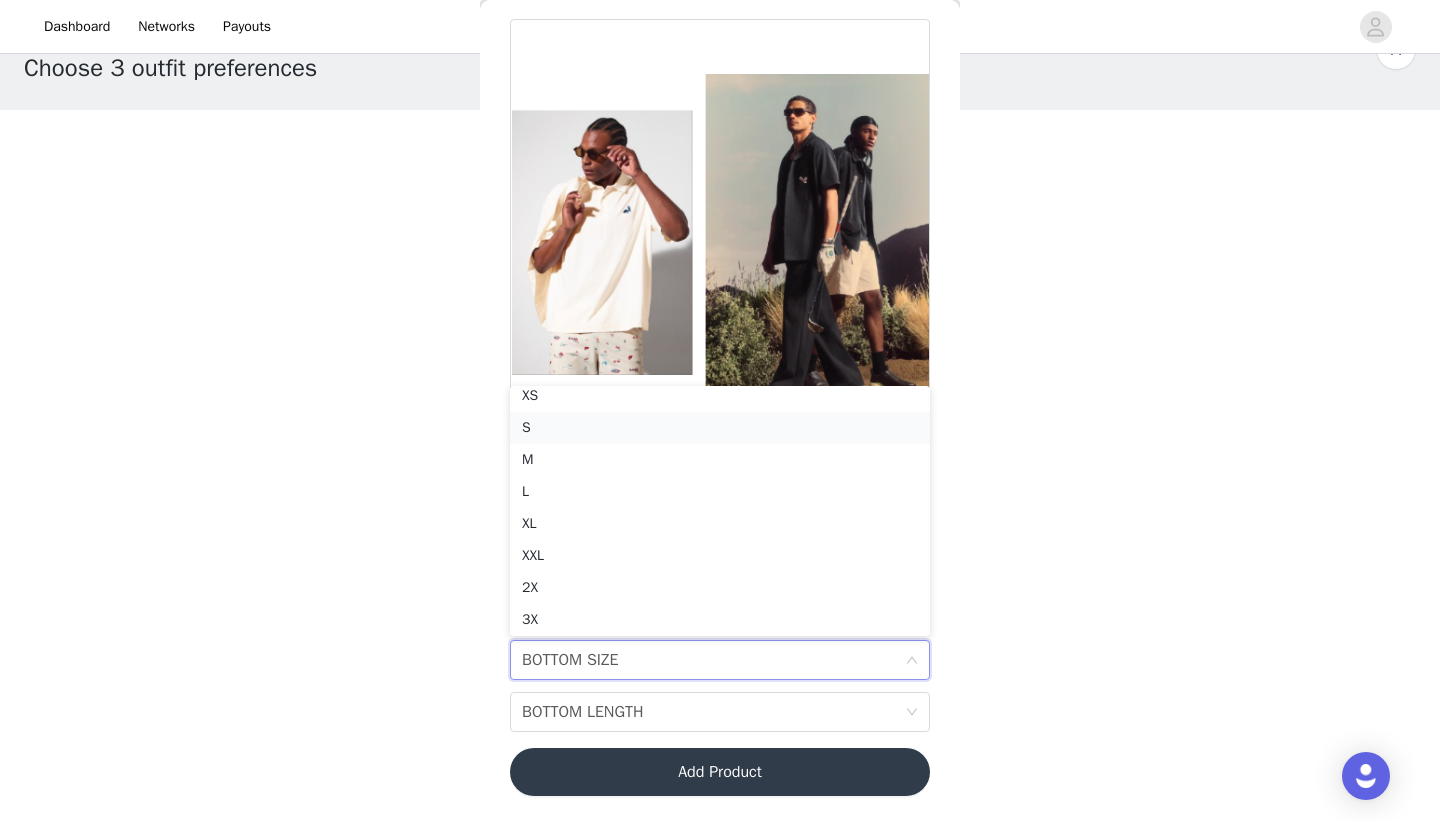 click on "S" at bounding box center (720, 428) 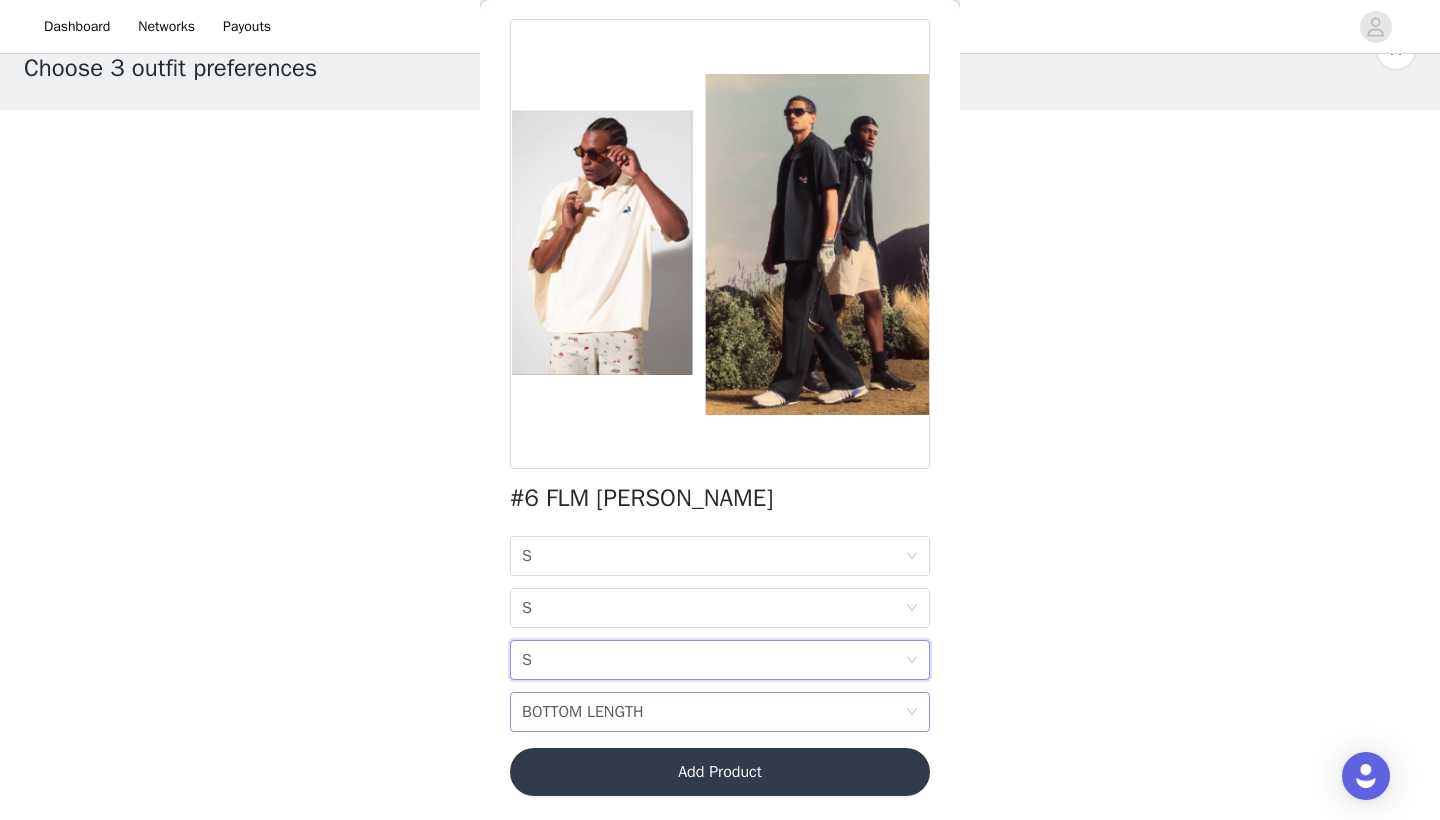 click on "BOTTOM LENGTH" at bounding box center (583, 712) 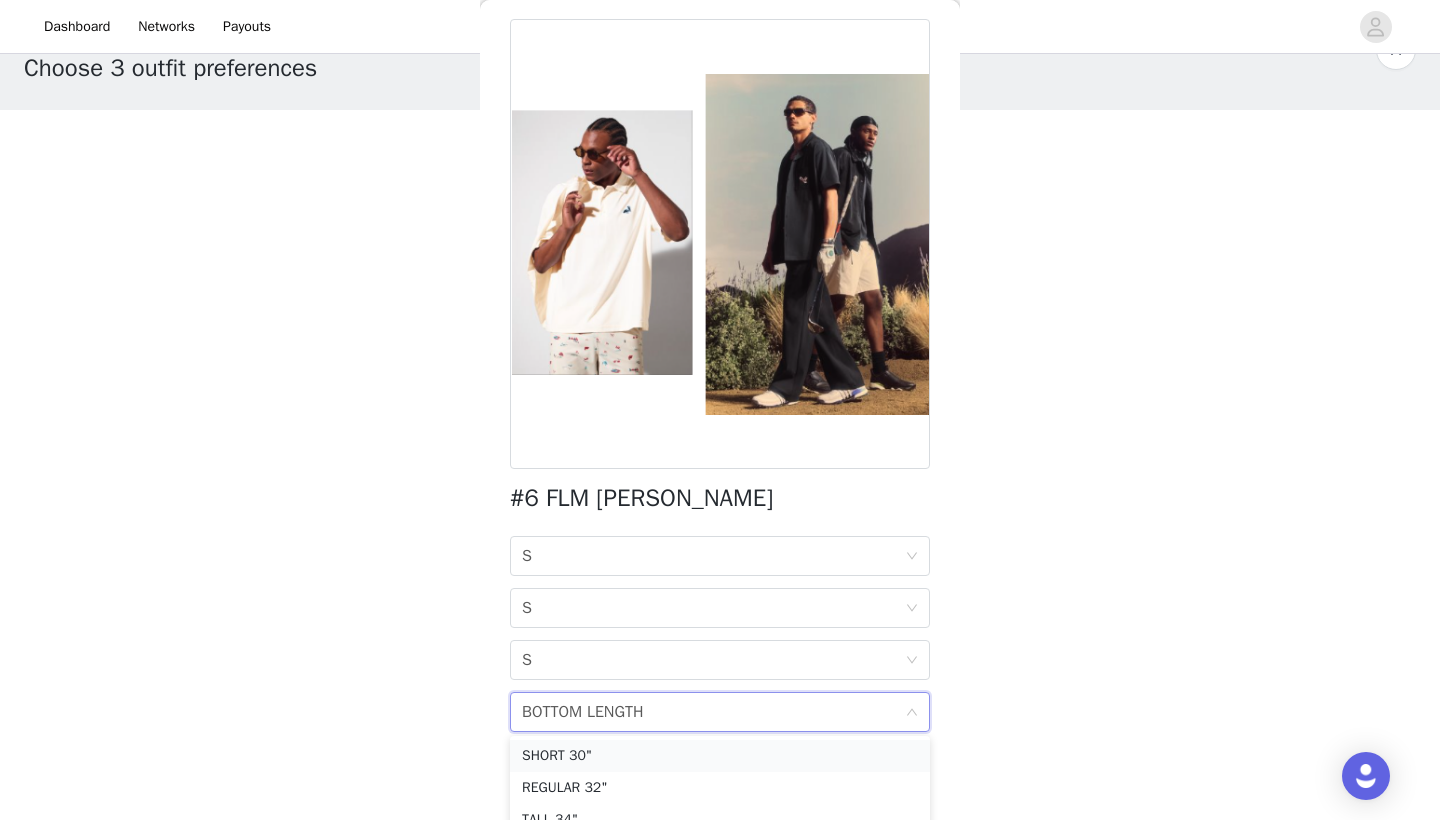 click on "SHORT 30"" at bounding box center (720, 756) 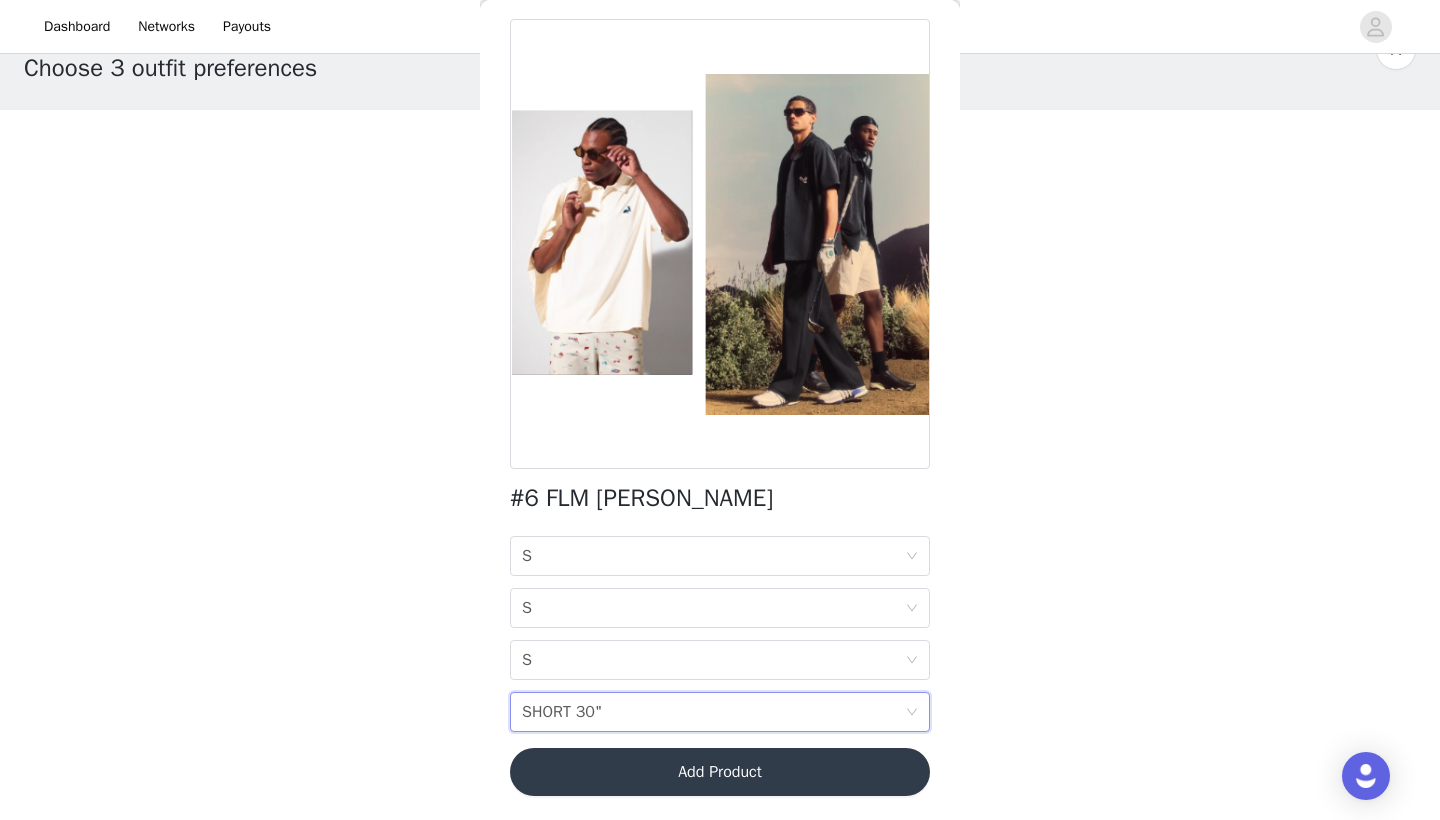 click on "Add Product" at bounding box center [720, 772] 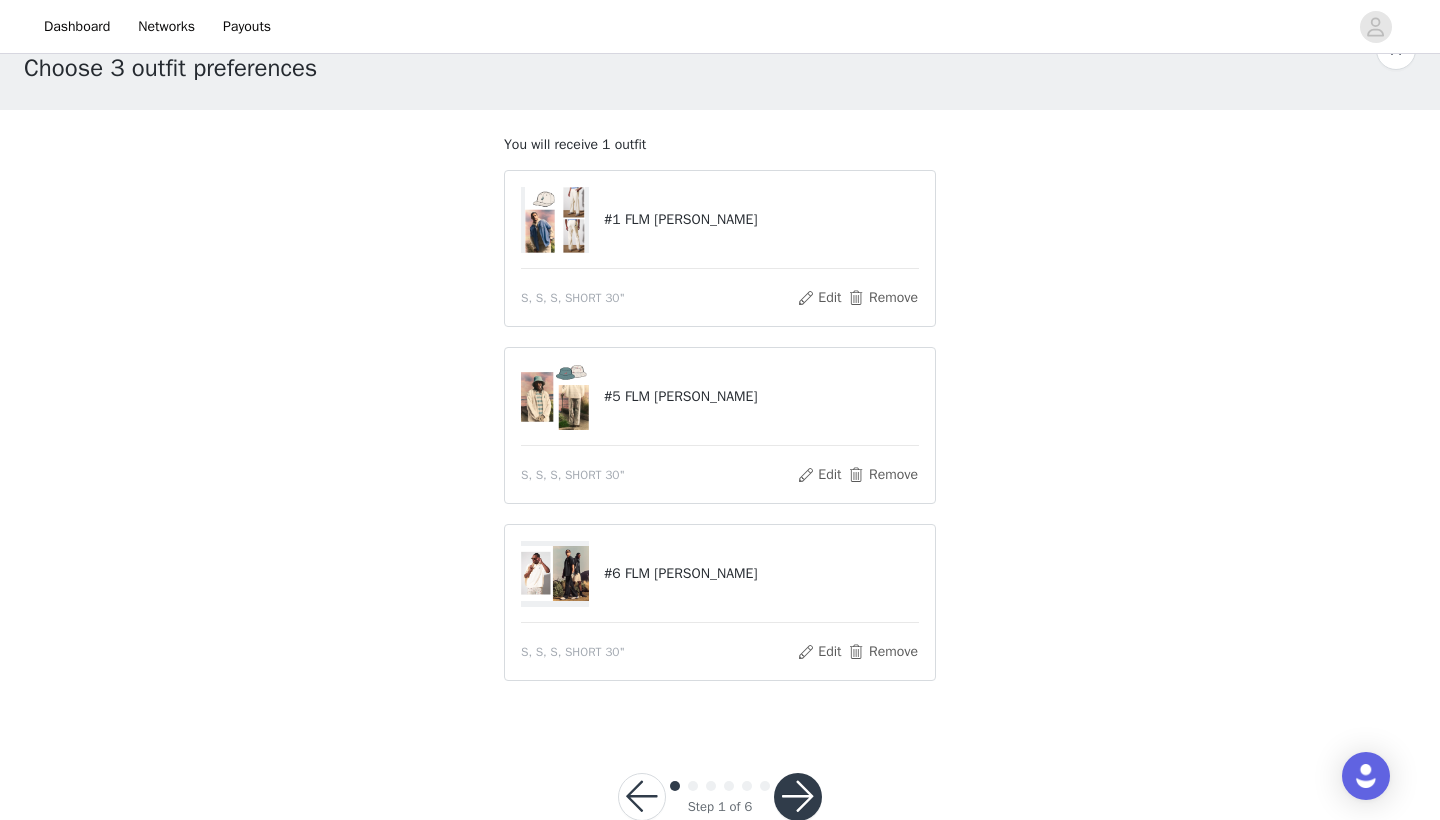 click at bounding box center (798, 797) 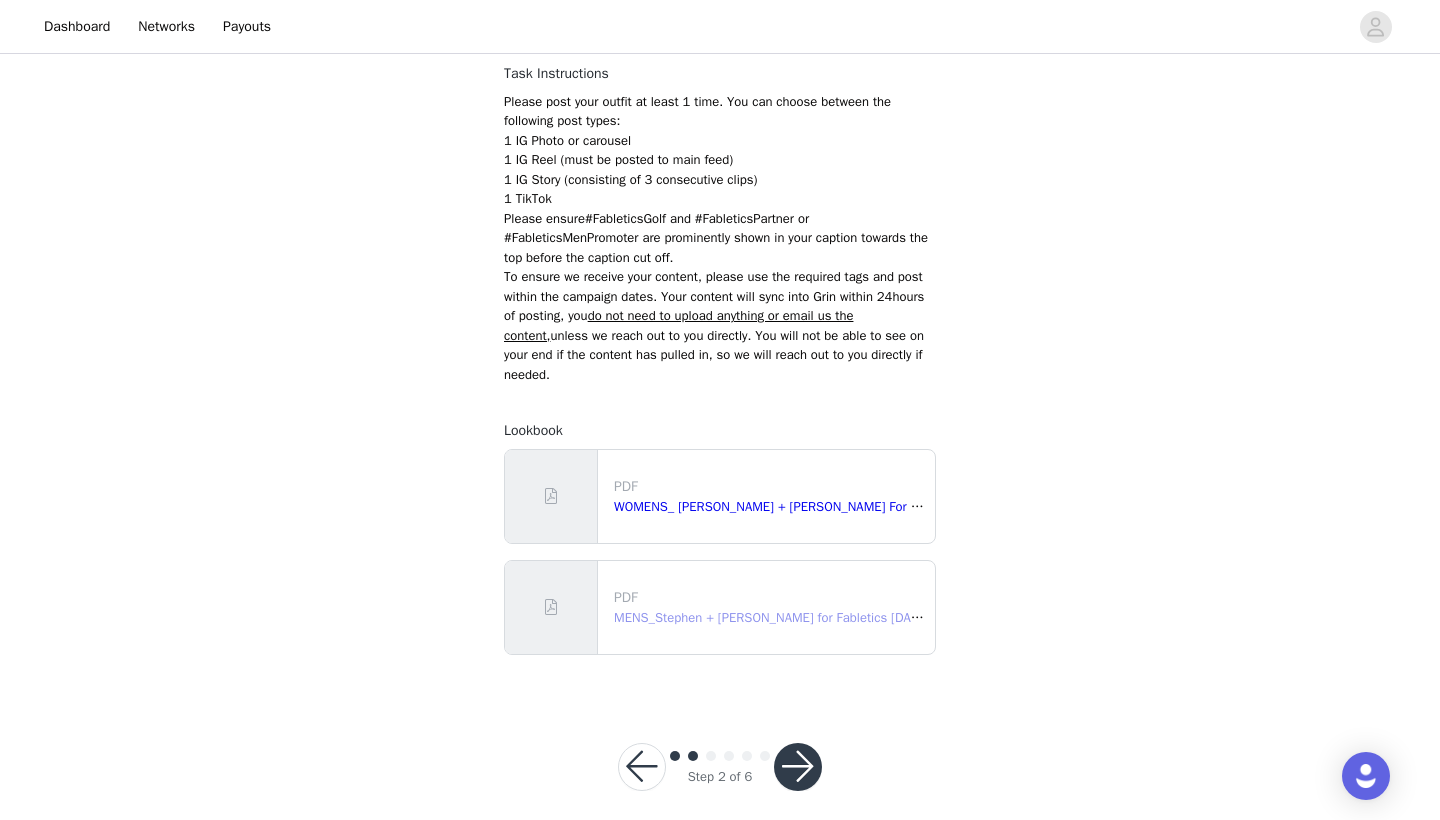 scroll, scrollTop: 275, scrollLeft: 0, axis: vertical 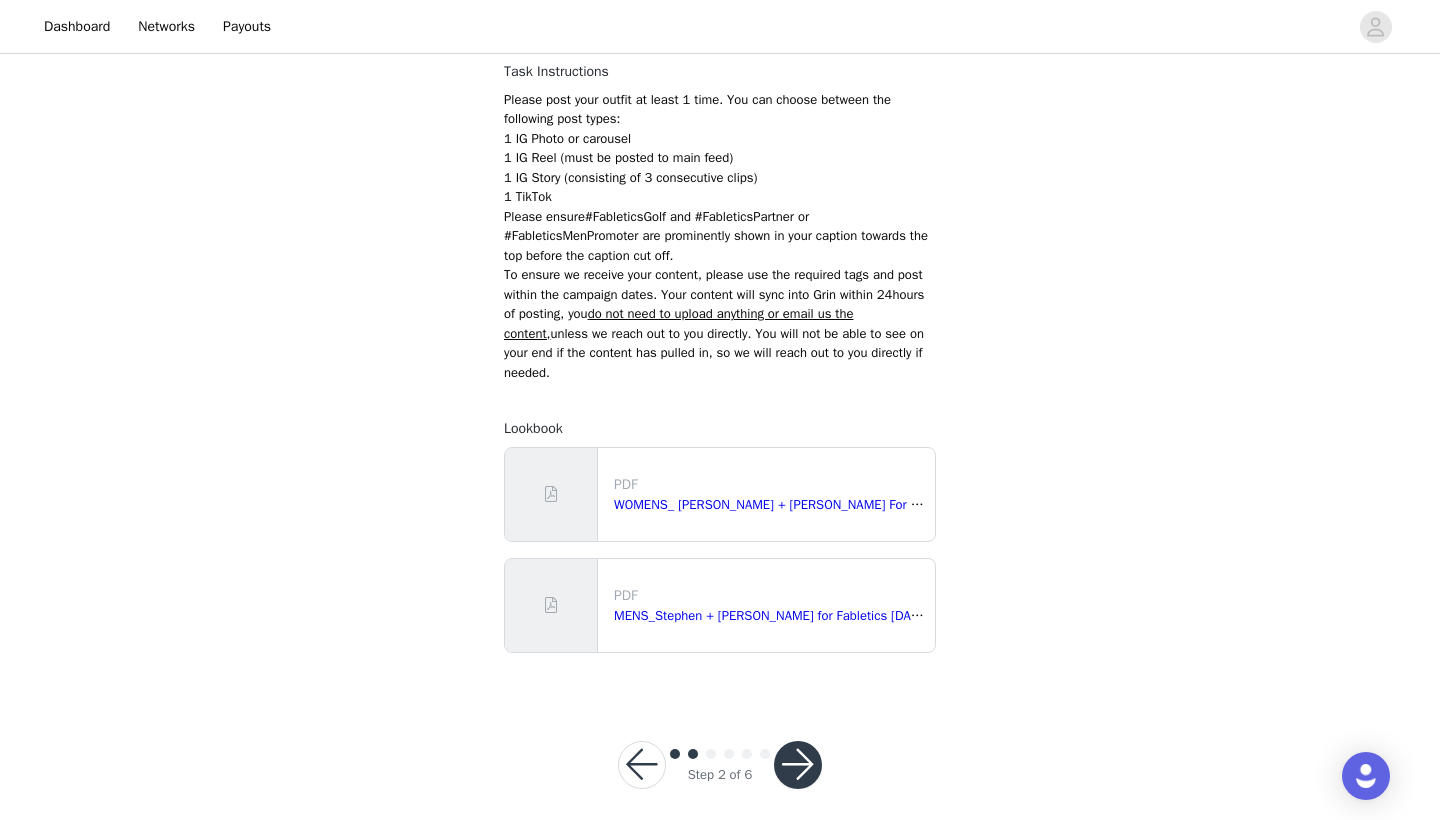 click at bounding box center (798, 765) 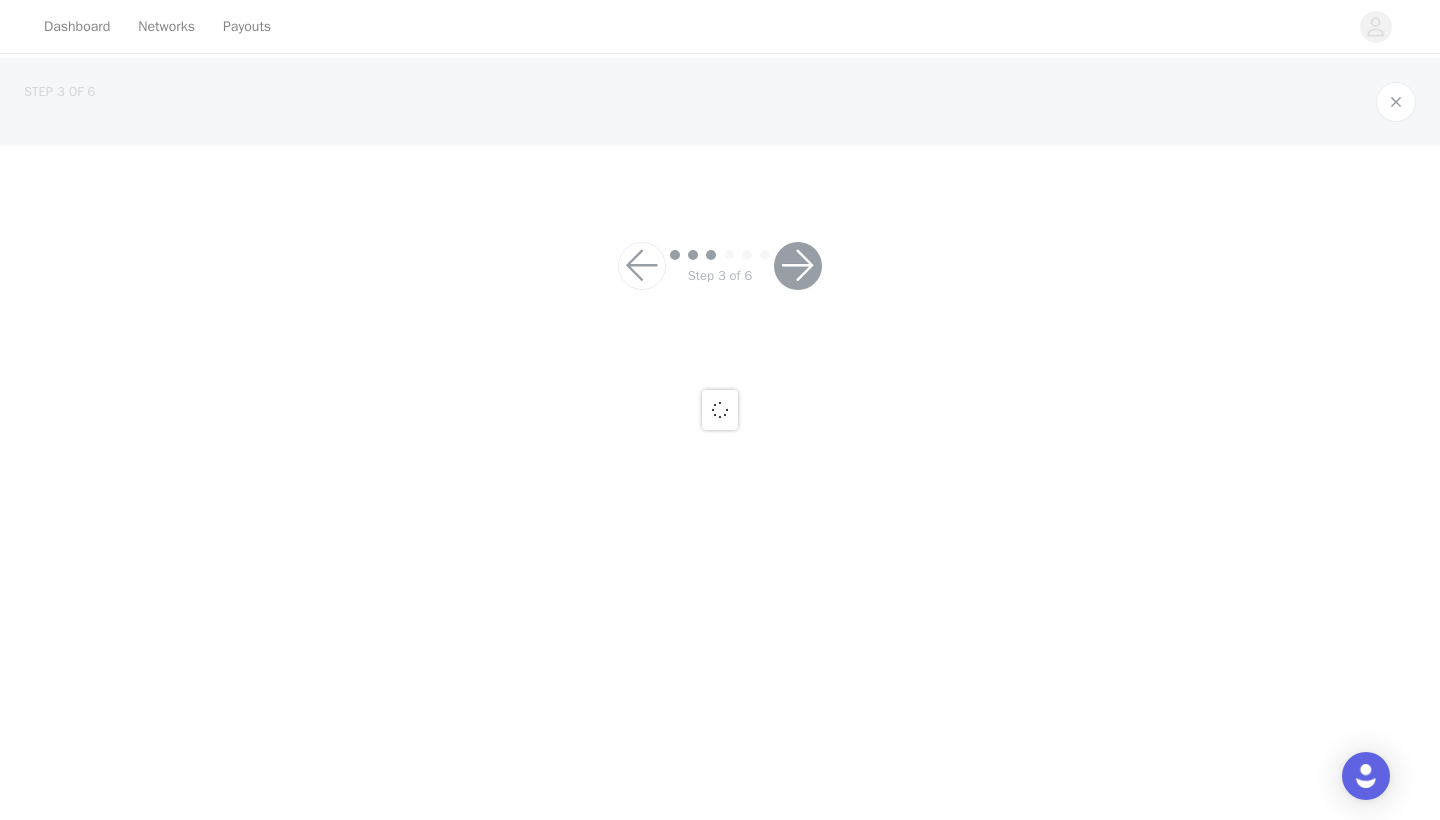 scroll, scrollTop: 0, scrollLeft: 0, axis: both 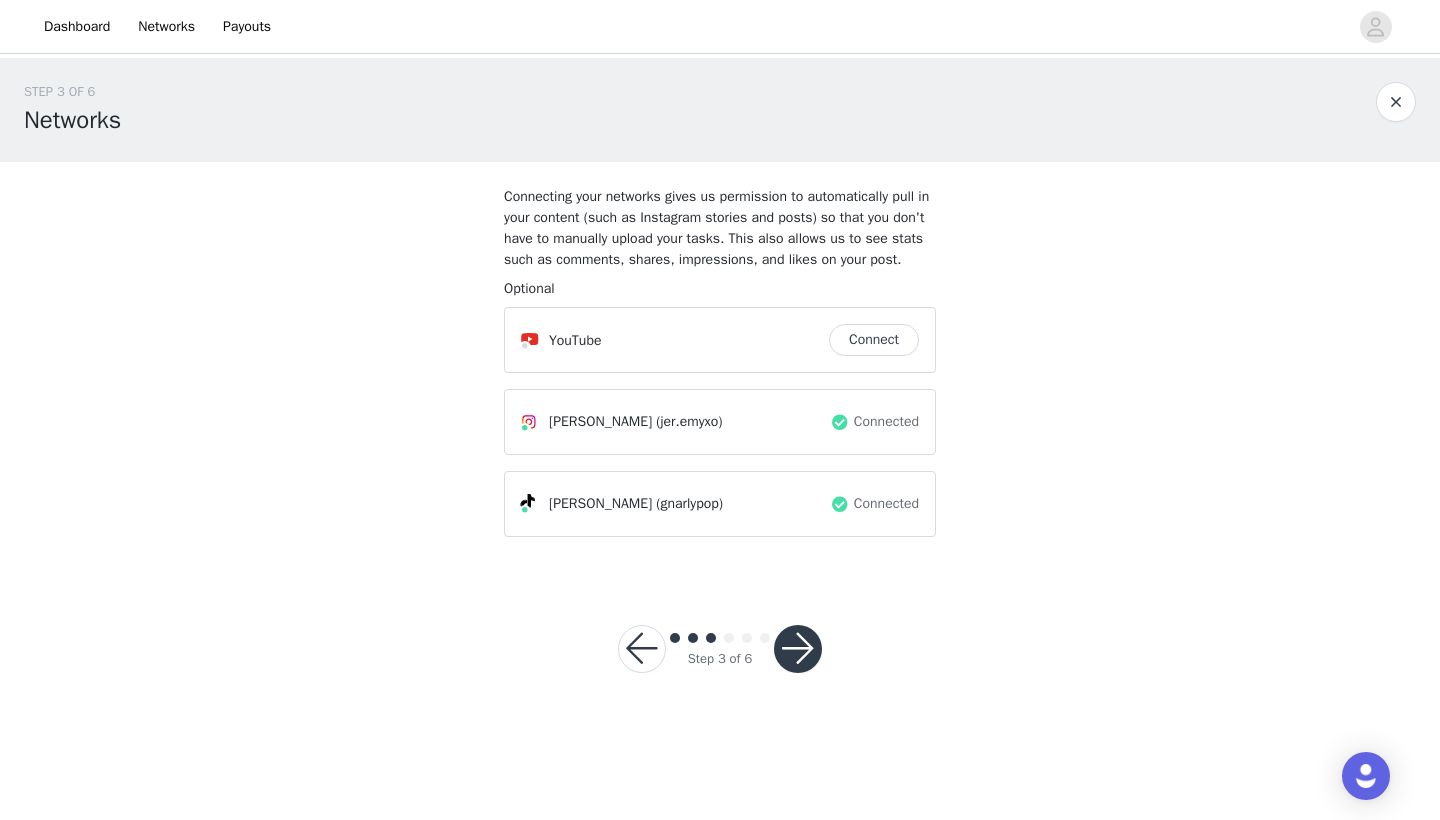 click at bounding box center (798, 649) 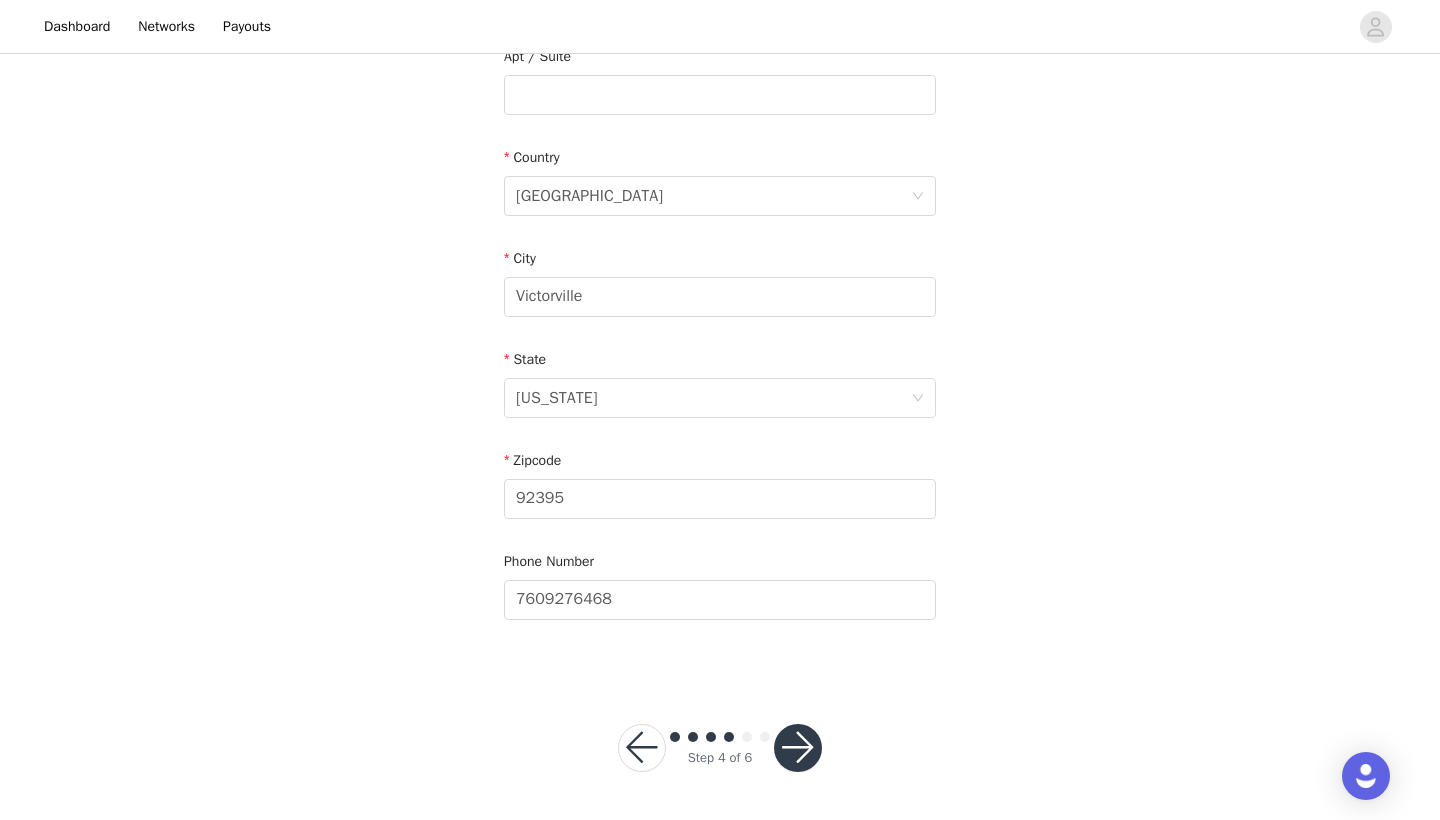 scroll, scrollTop: 543, scrollLeft: 0, axis: vertical 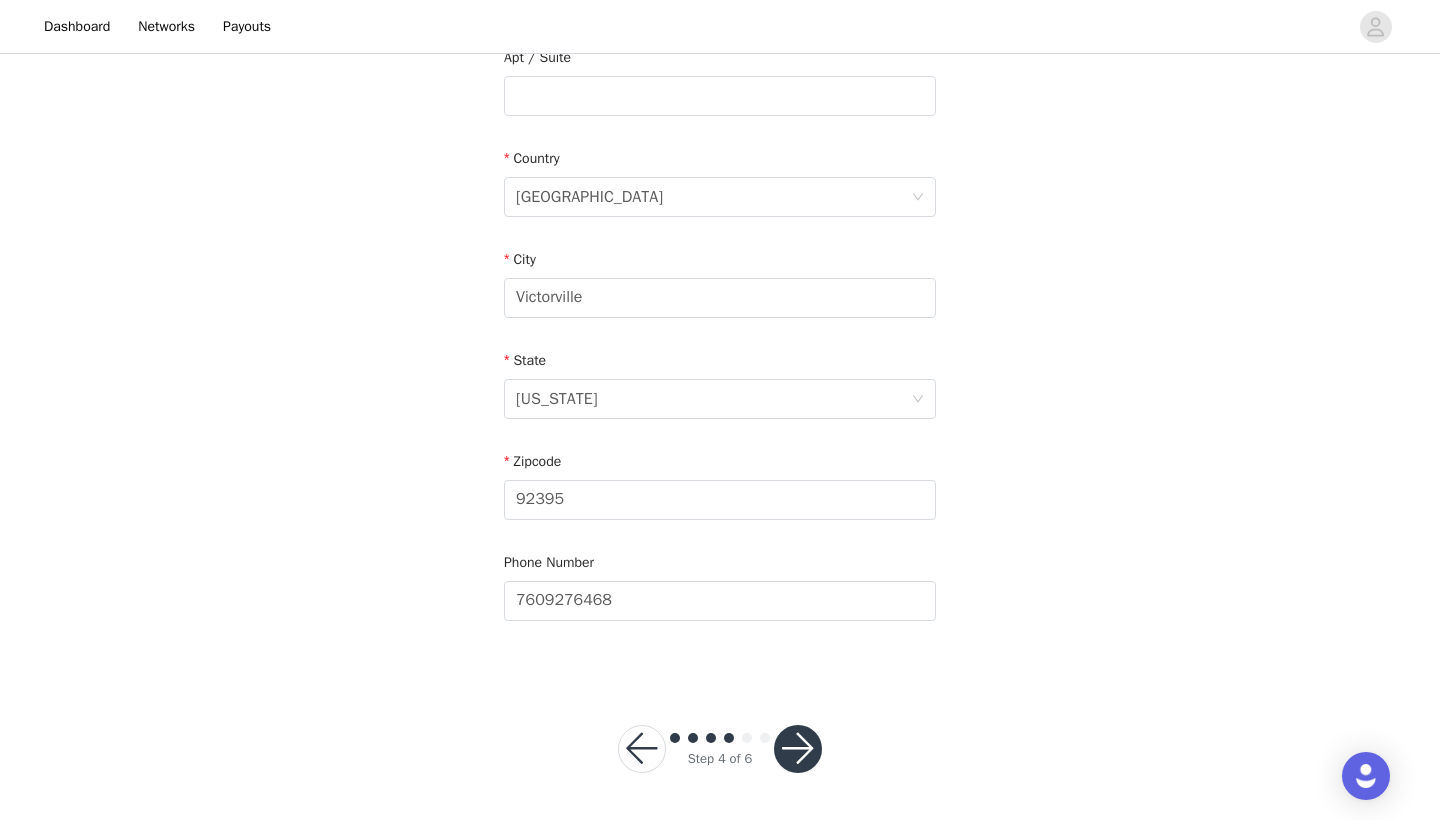 click at bounding box center (798, 749) 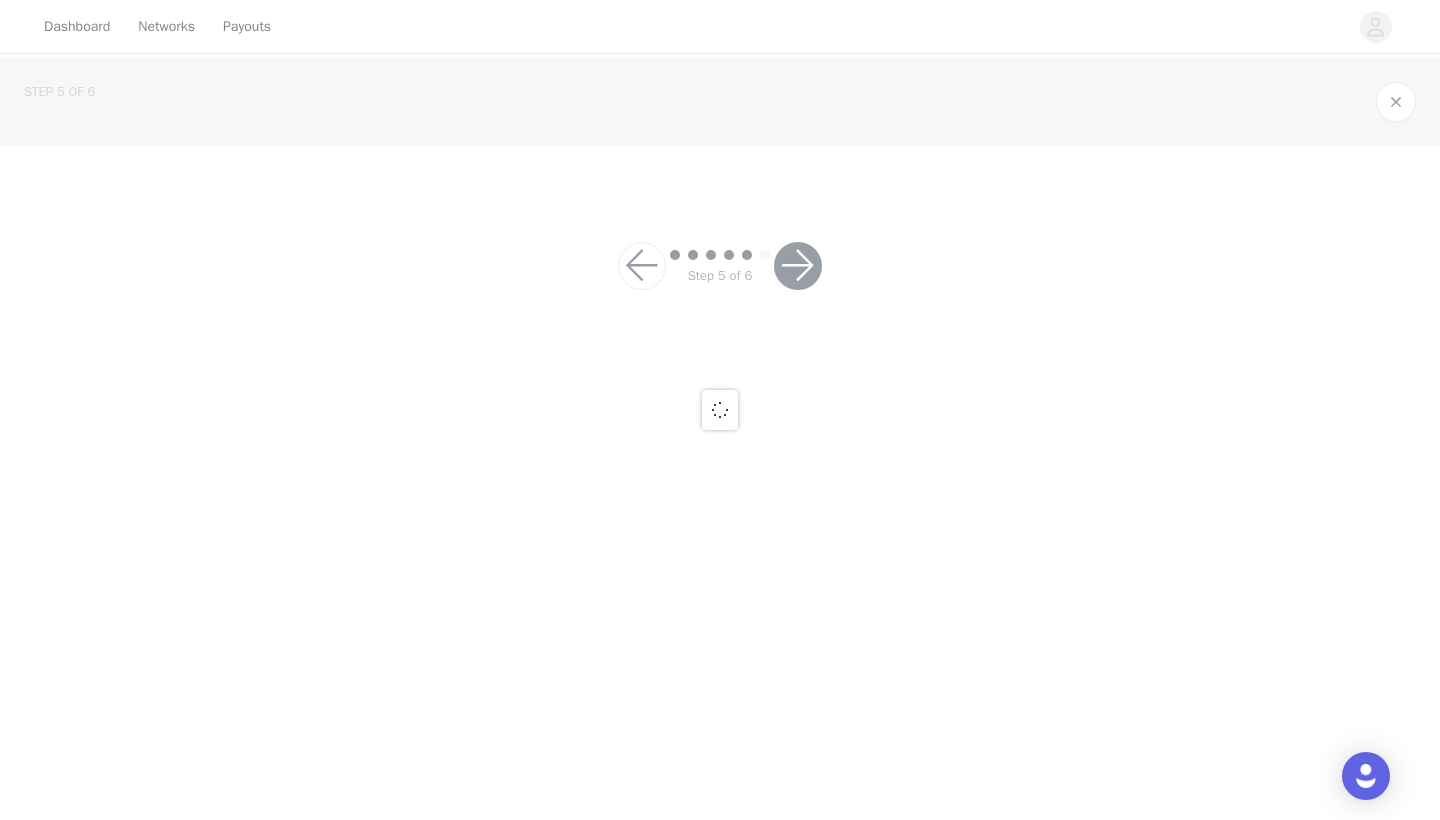 scroll, scrollTop: 0, scrollLeft: 0, axis: both 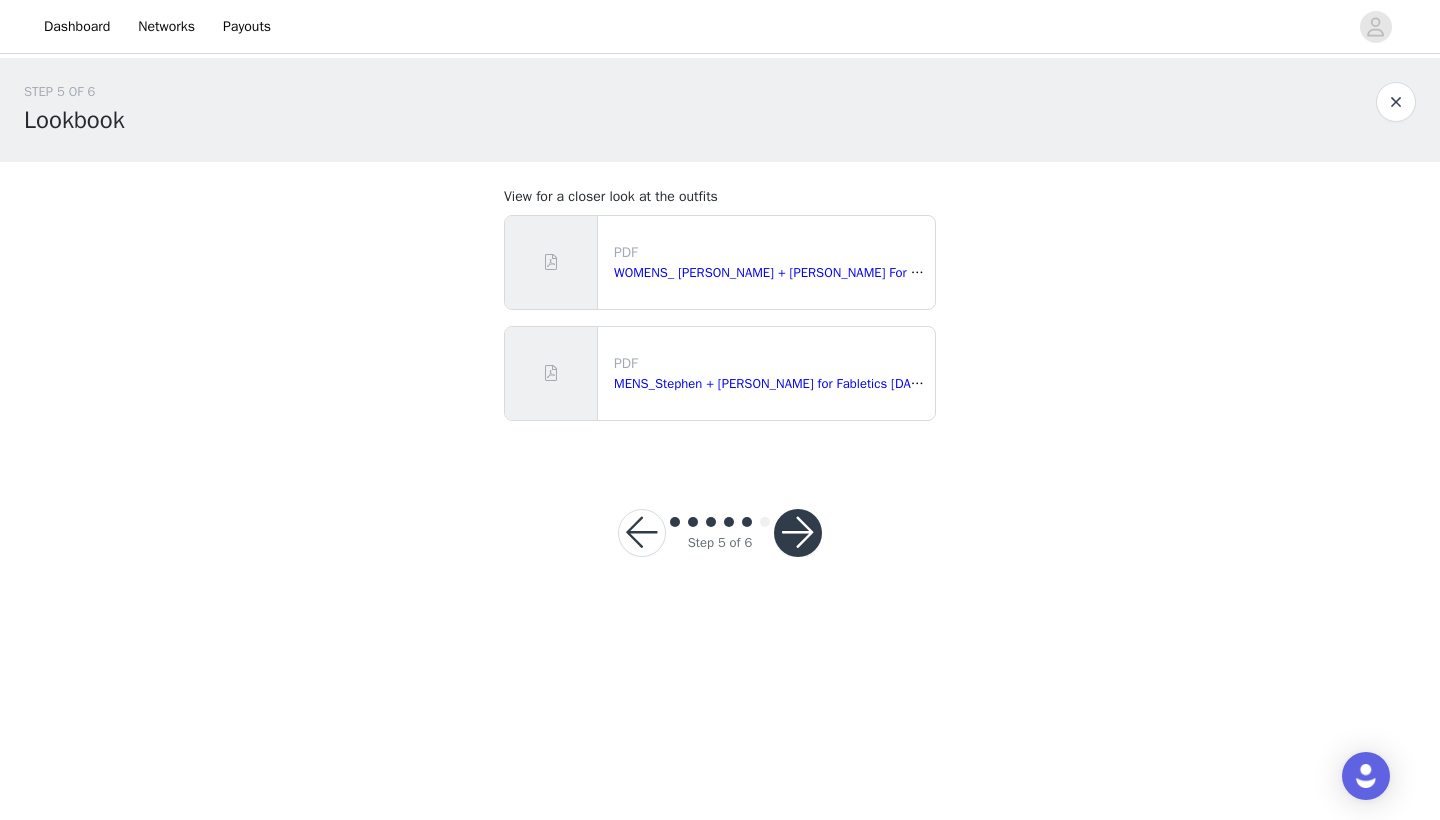 click at bounding box center (798, 533) 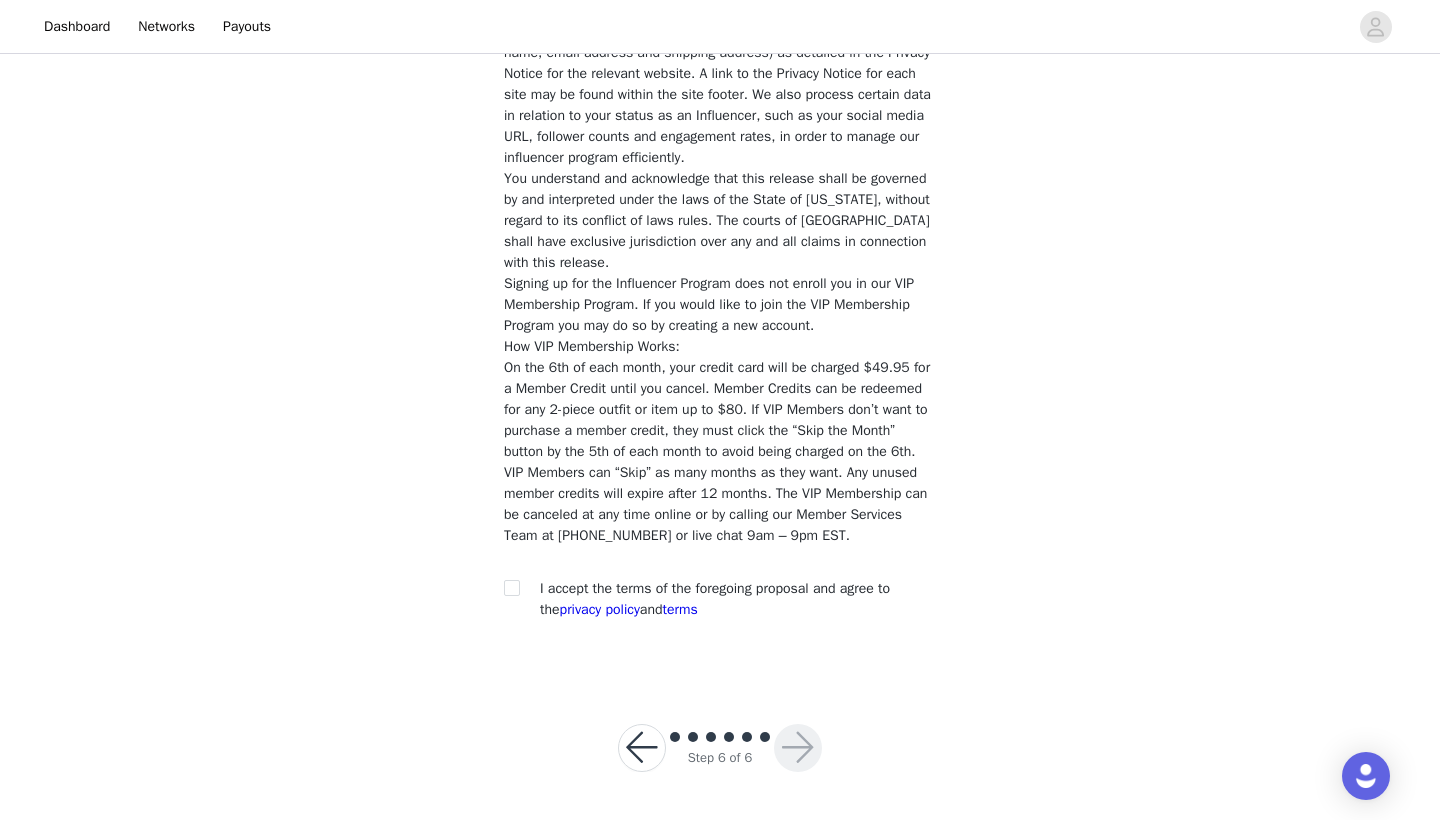 scroll, scrollTop: 1595, scrollLeft: 0, axis: vertical 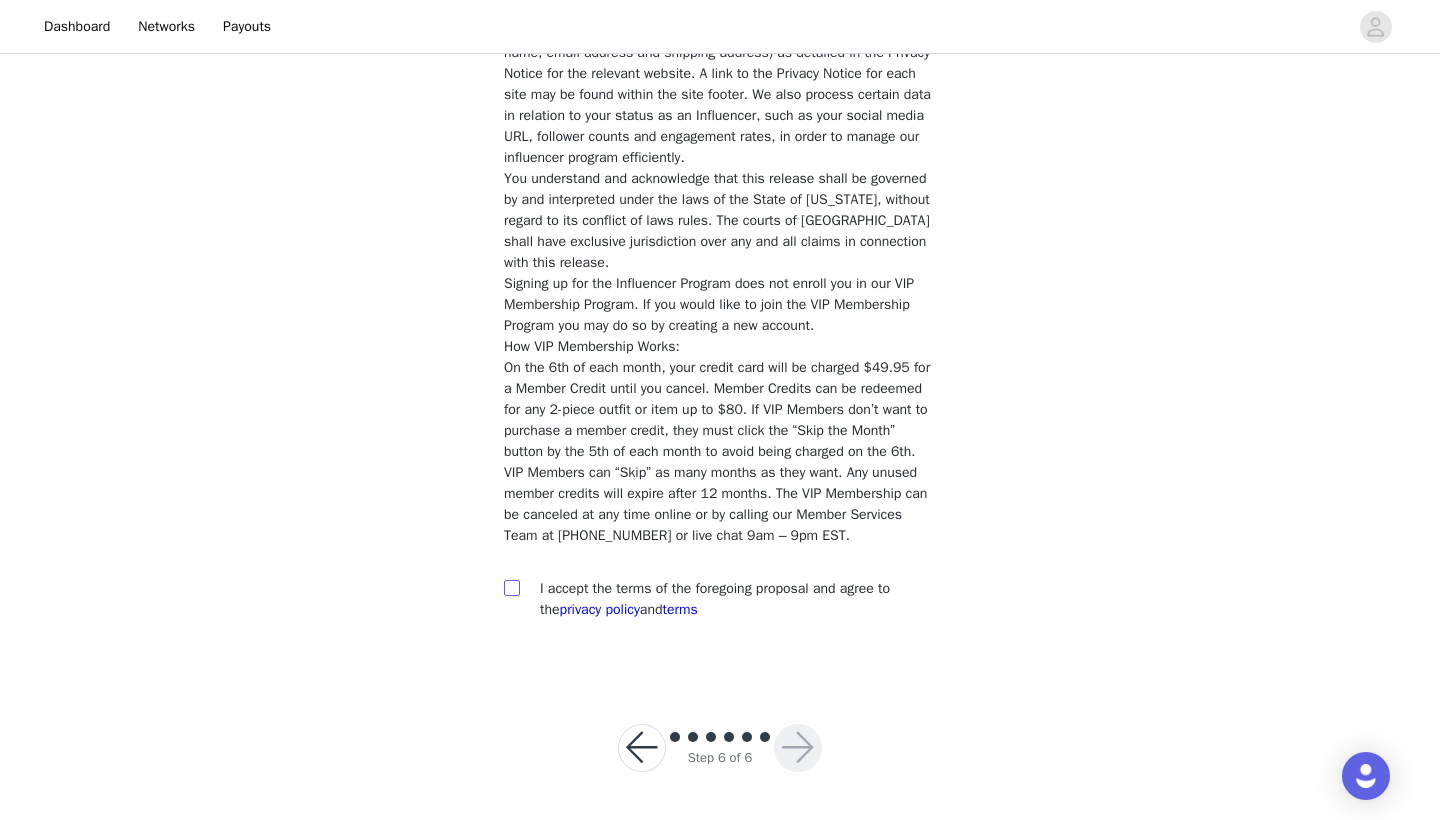 click at bounding box center (511, 587) 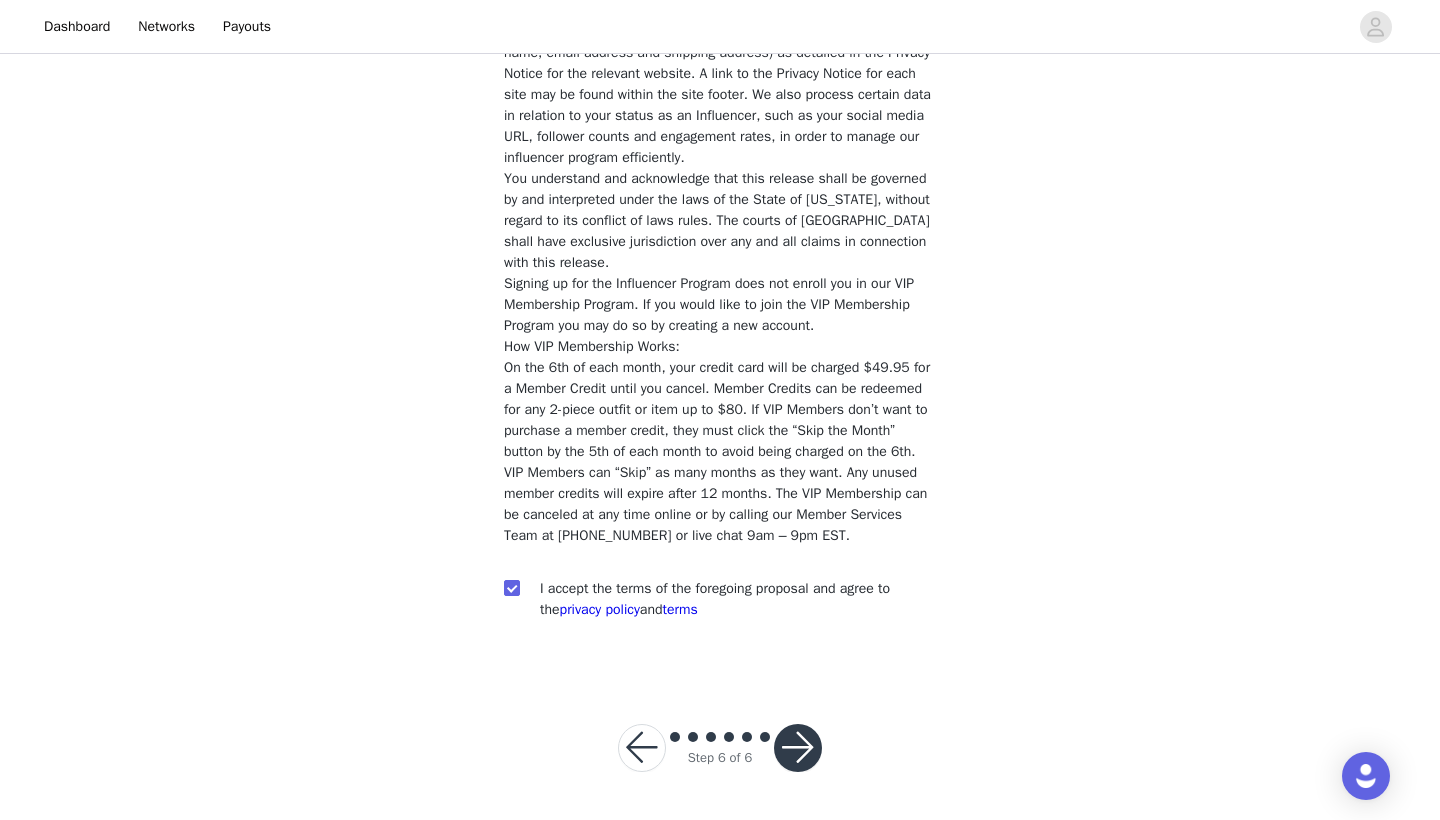 click at bounding box center [798, 748] 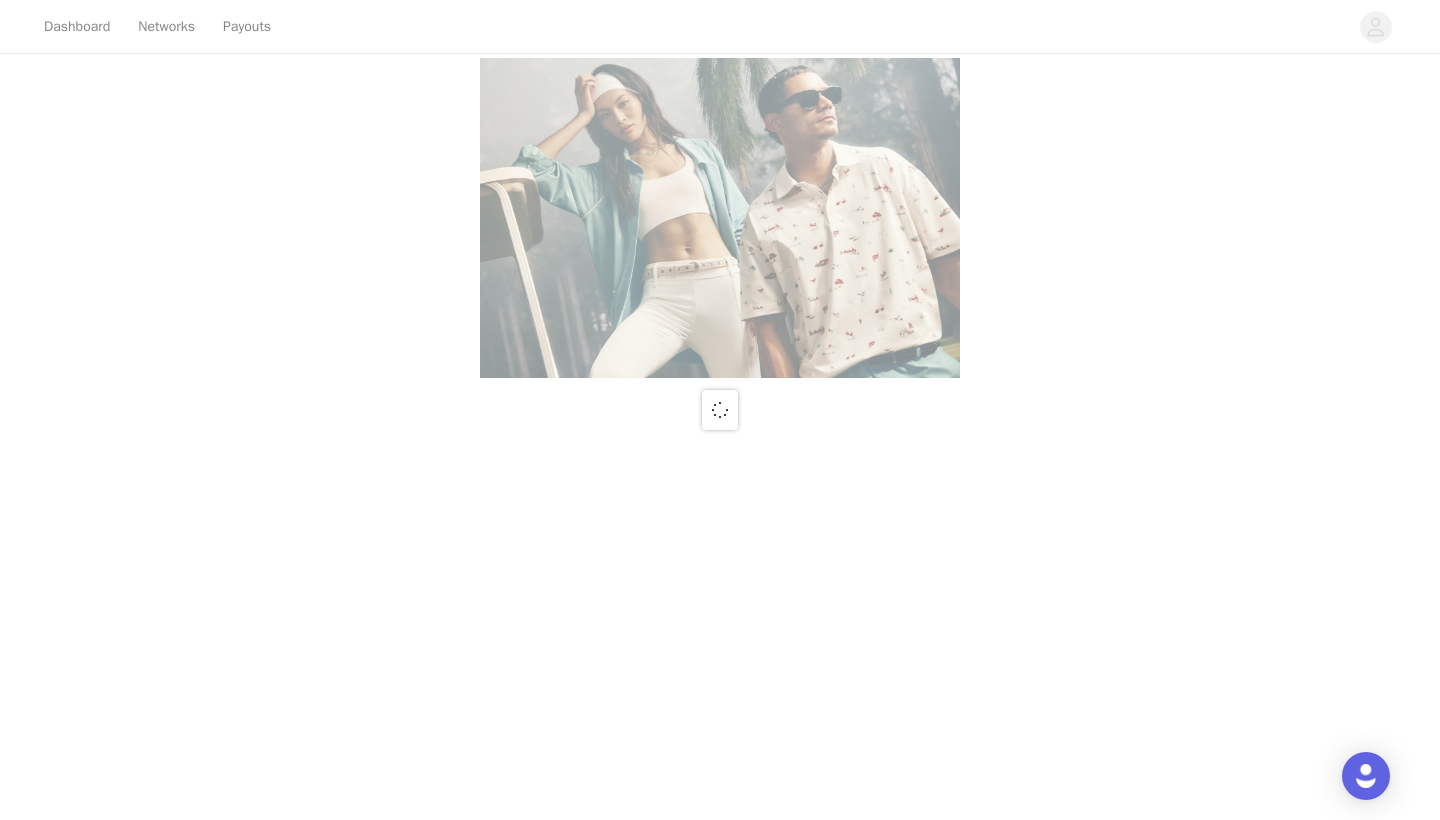 scroll, scrollTop: 0, scrollLeft: 0, axis: both 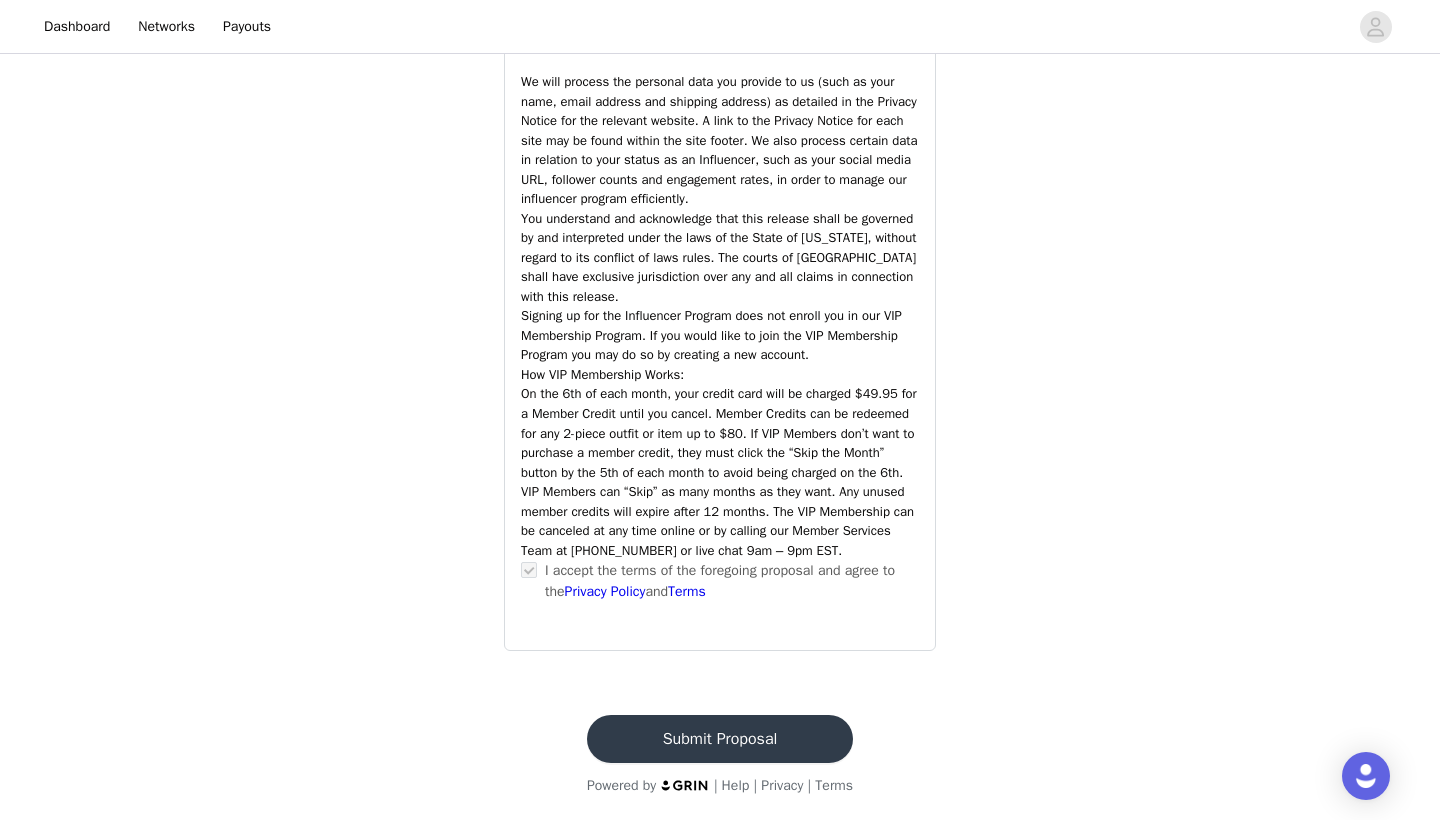 click on "Submit Proposal" at bounding box center (720, 739) 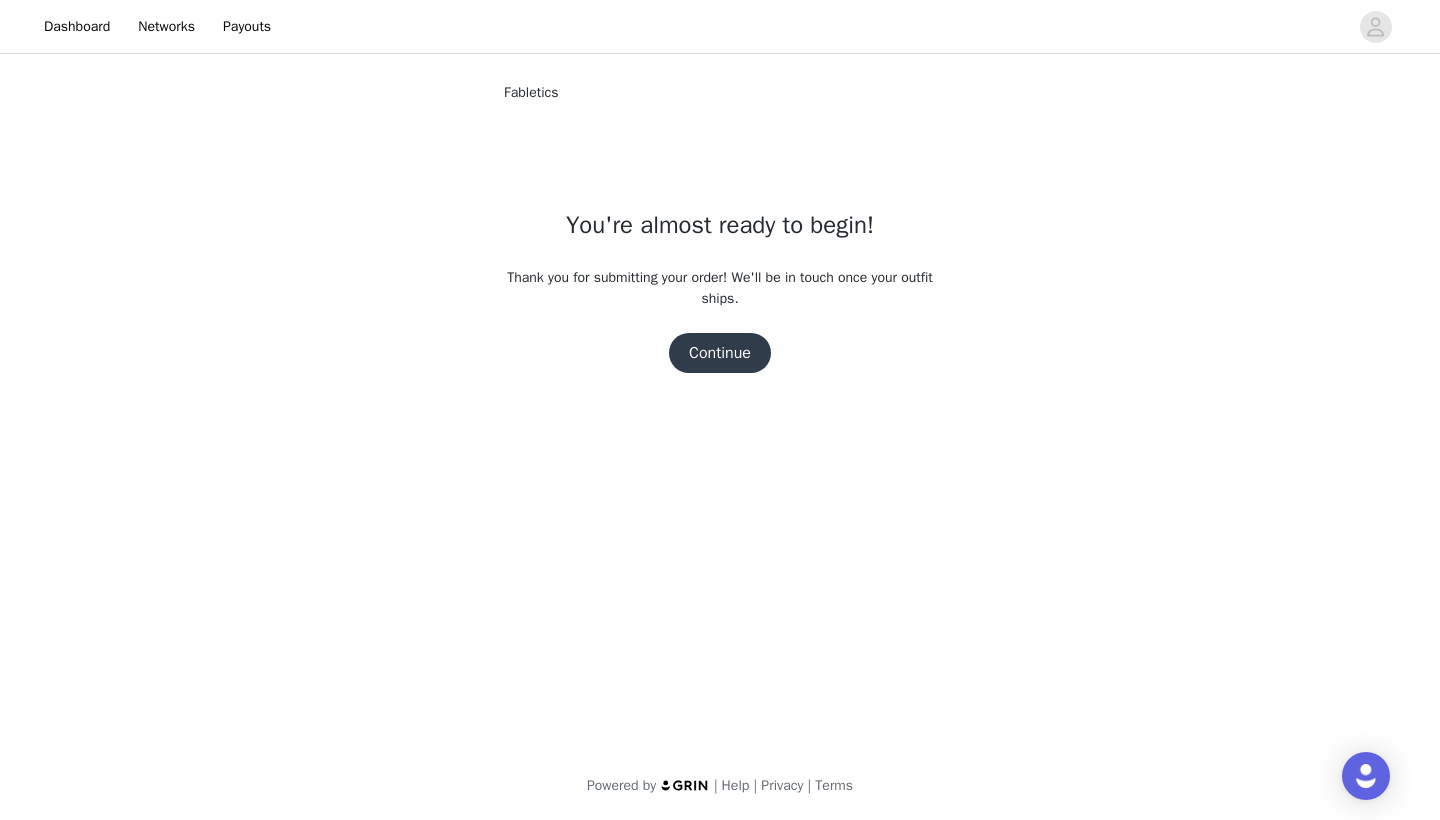click on "Continue" at bounding box center (720, 353) 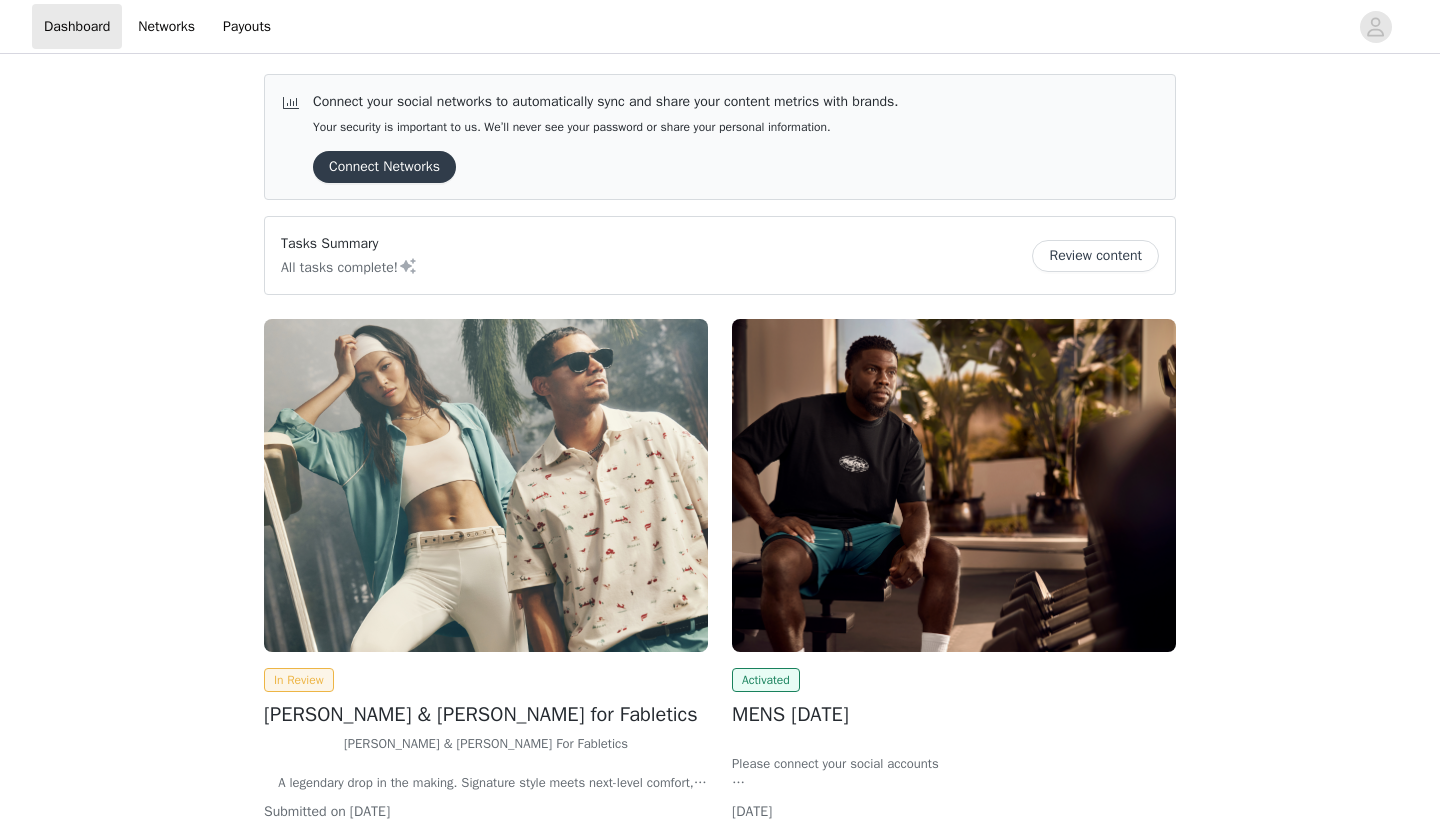 scroll, scrollTop: 0, scrollLeft: 0, axis: both 